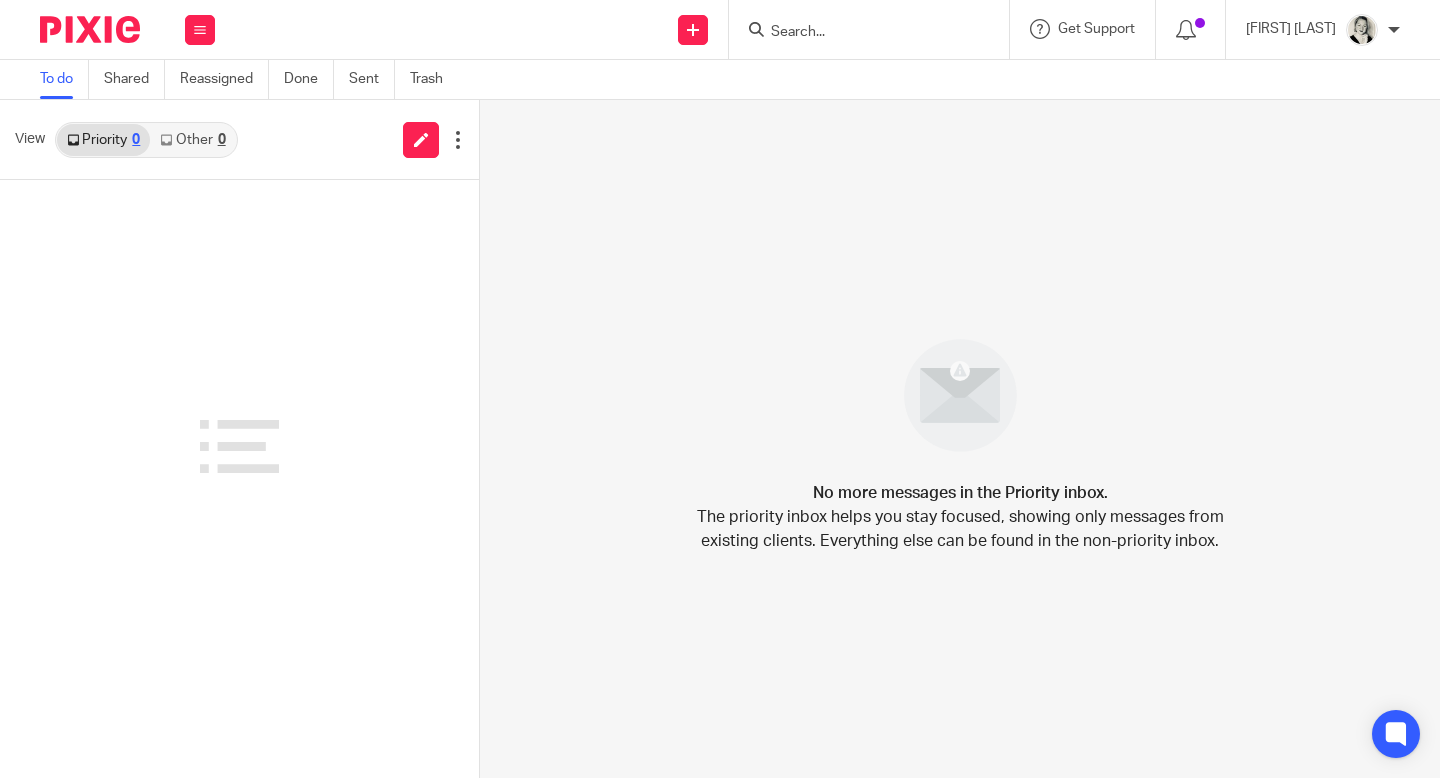 scroll, scrollTop: 0, scrollLeft: 0, axis: both 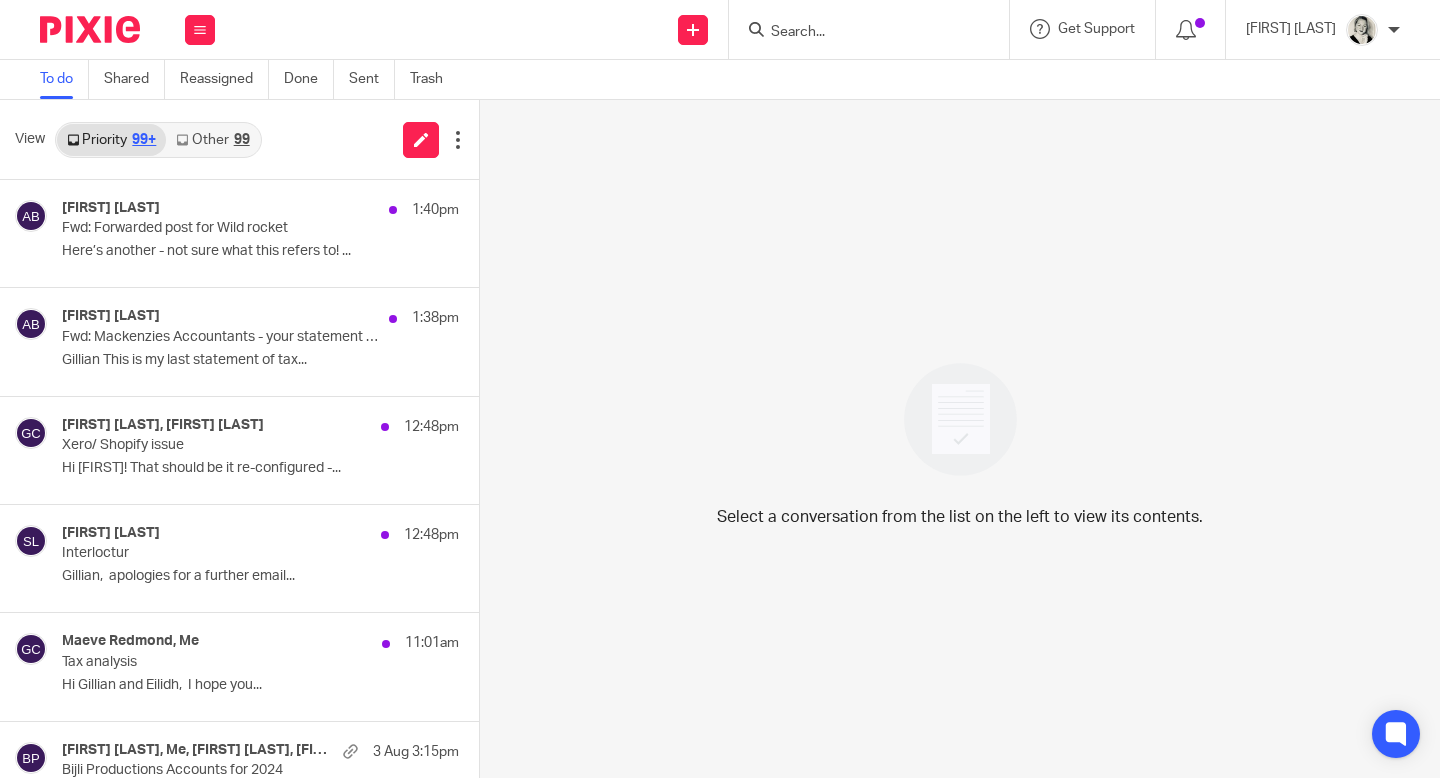 click on "Other
99" at bounding box center (212, 140) 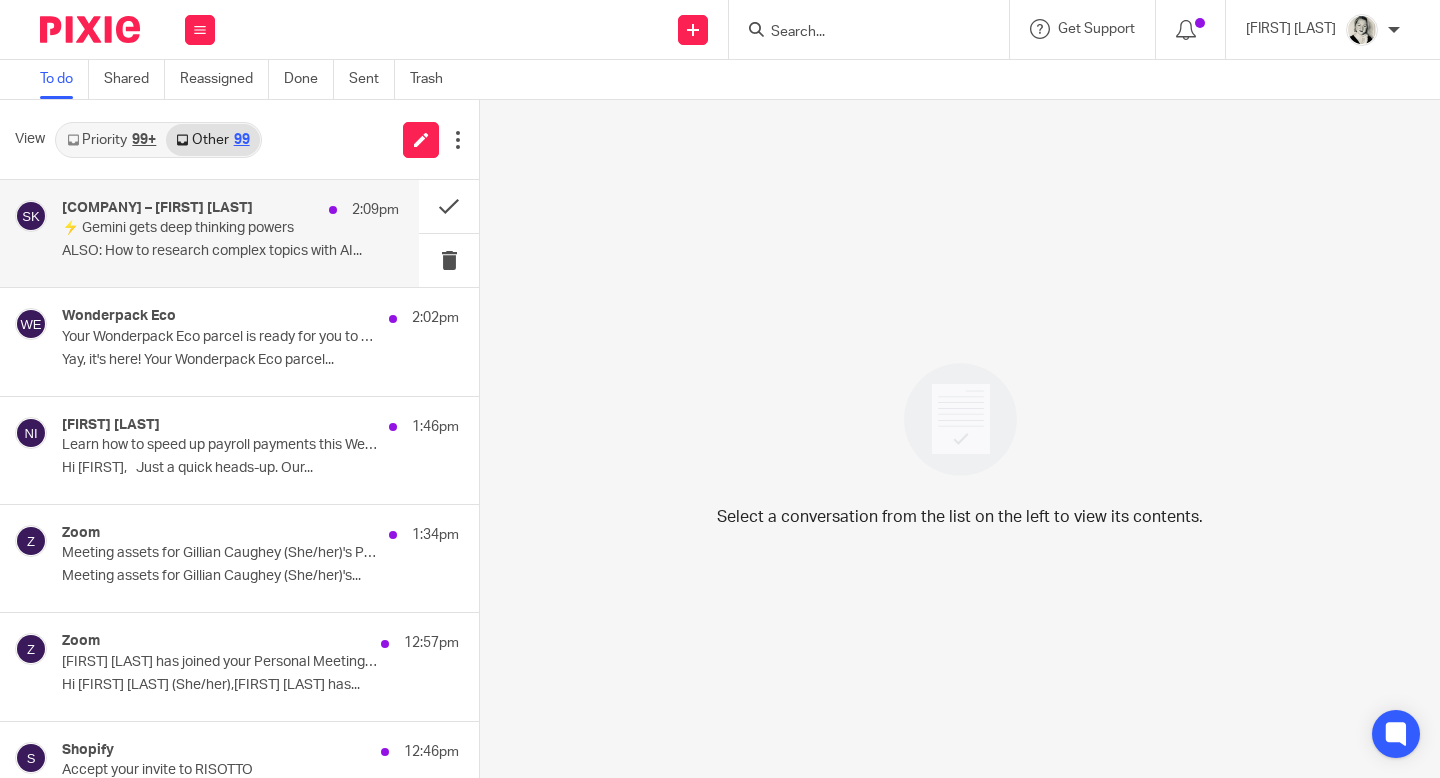 click on "Superhuman – Zain Kahn" at bounding box center (157, 208) 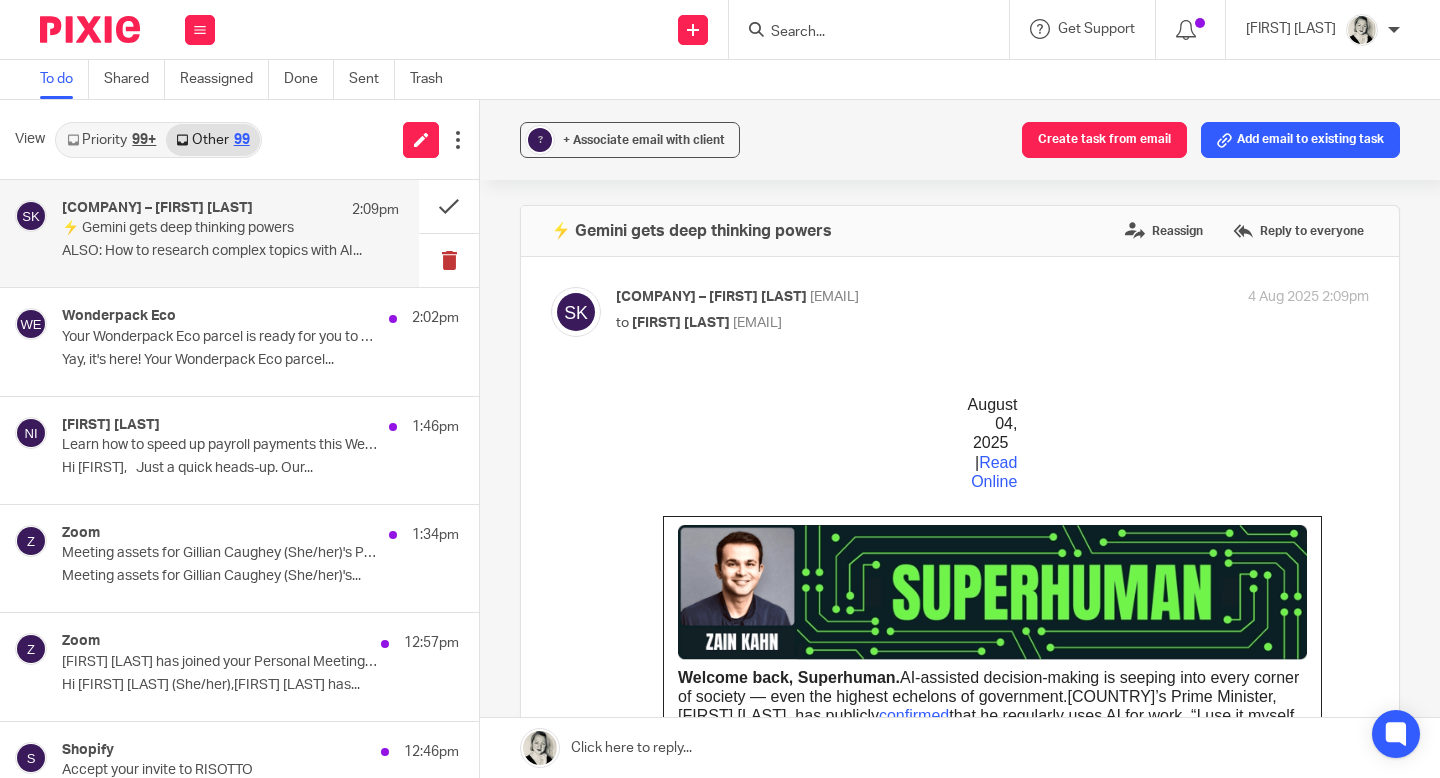 scroll, scrollTop: 0, scrollLeft: 0, axis: both 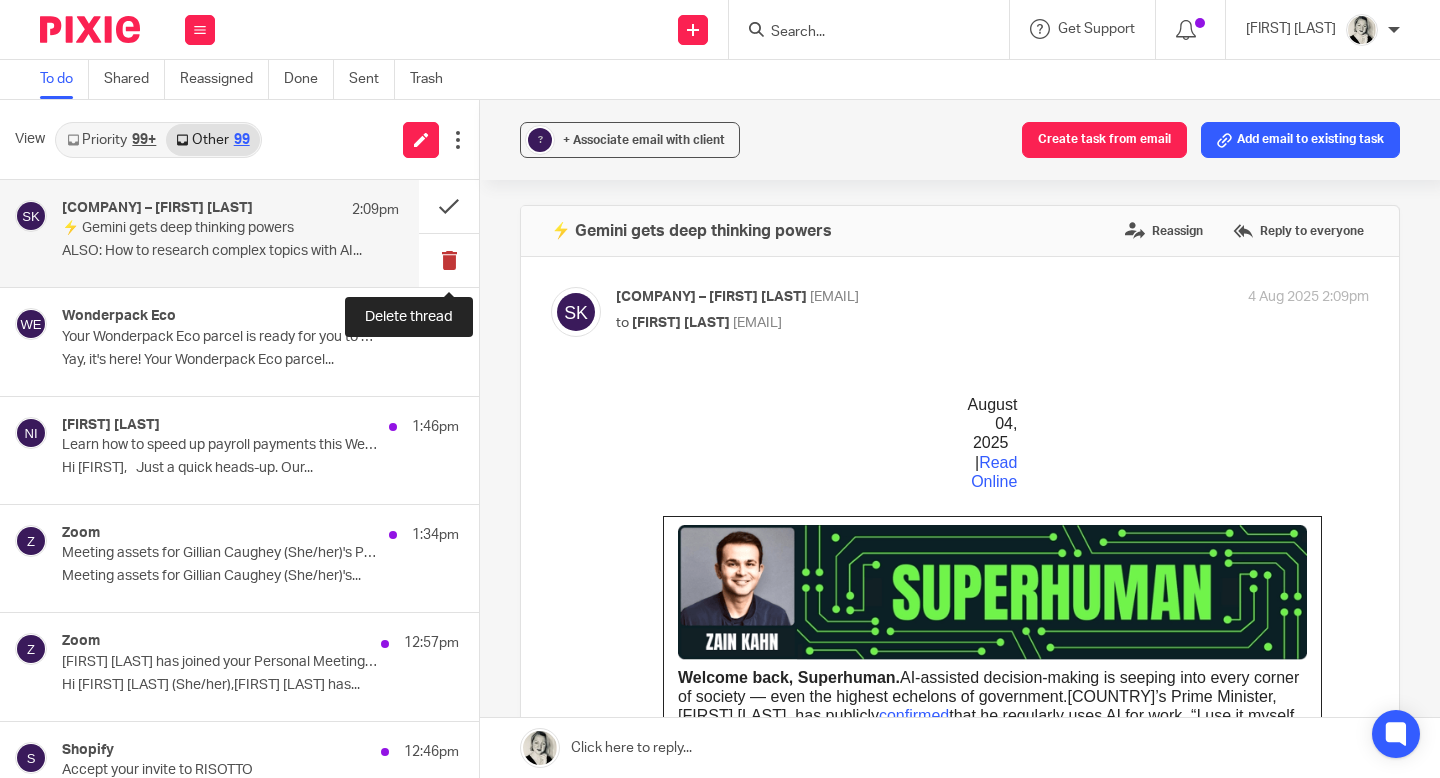 click at bounding box center (449, 260) 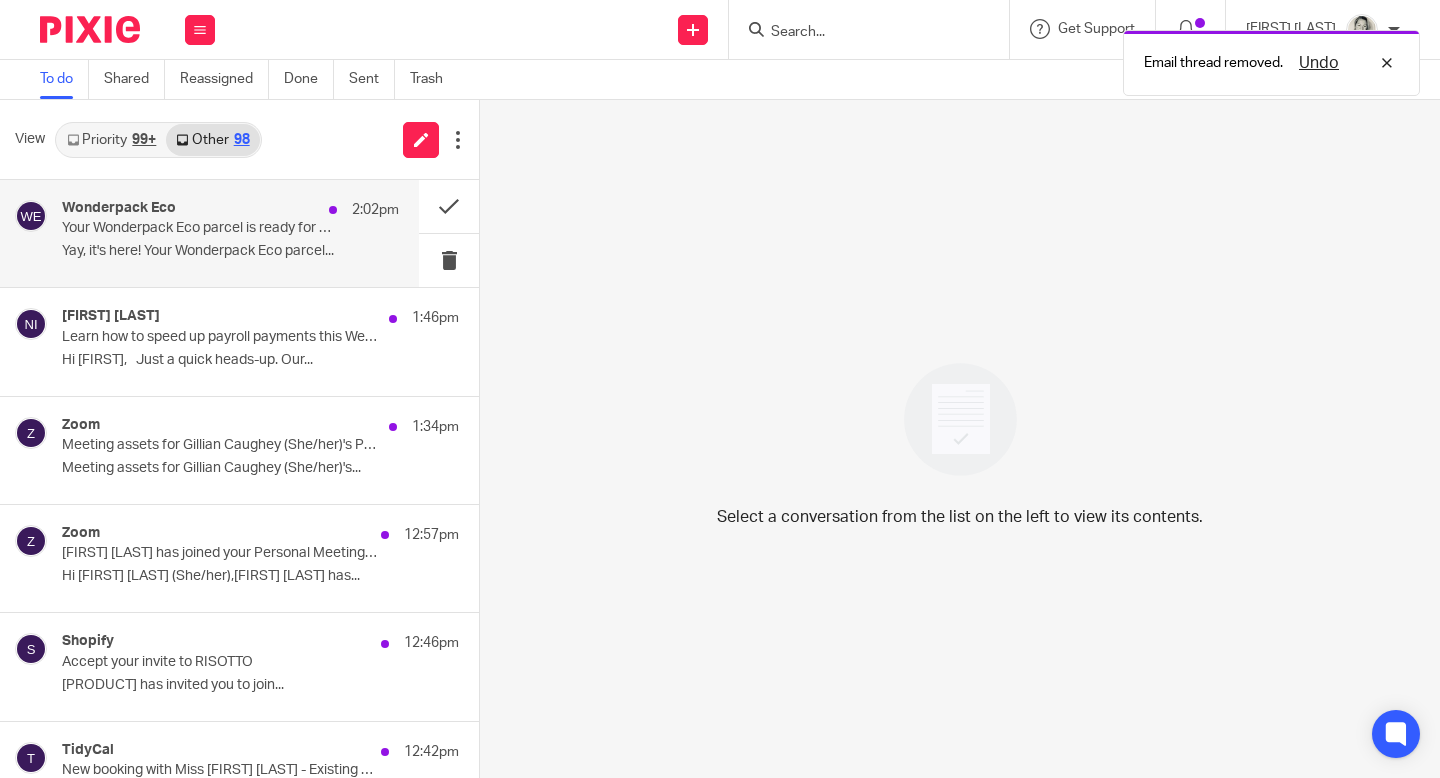 click on "Yay, it's here!     Your Wonderpack Eco parcel..." at bounding box center [230, 251] 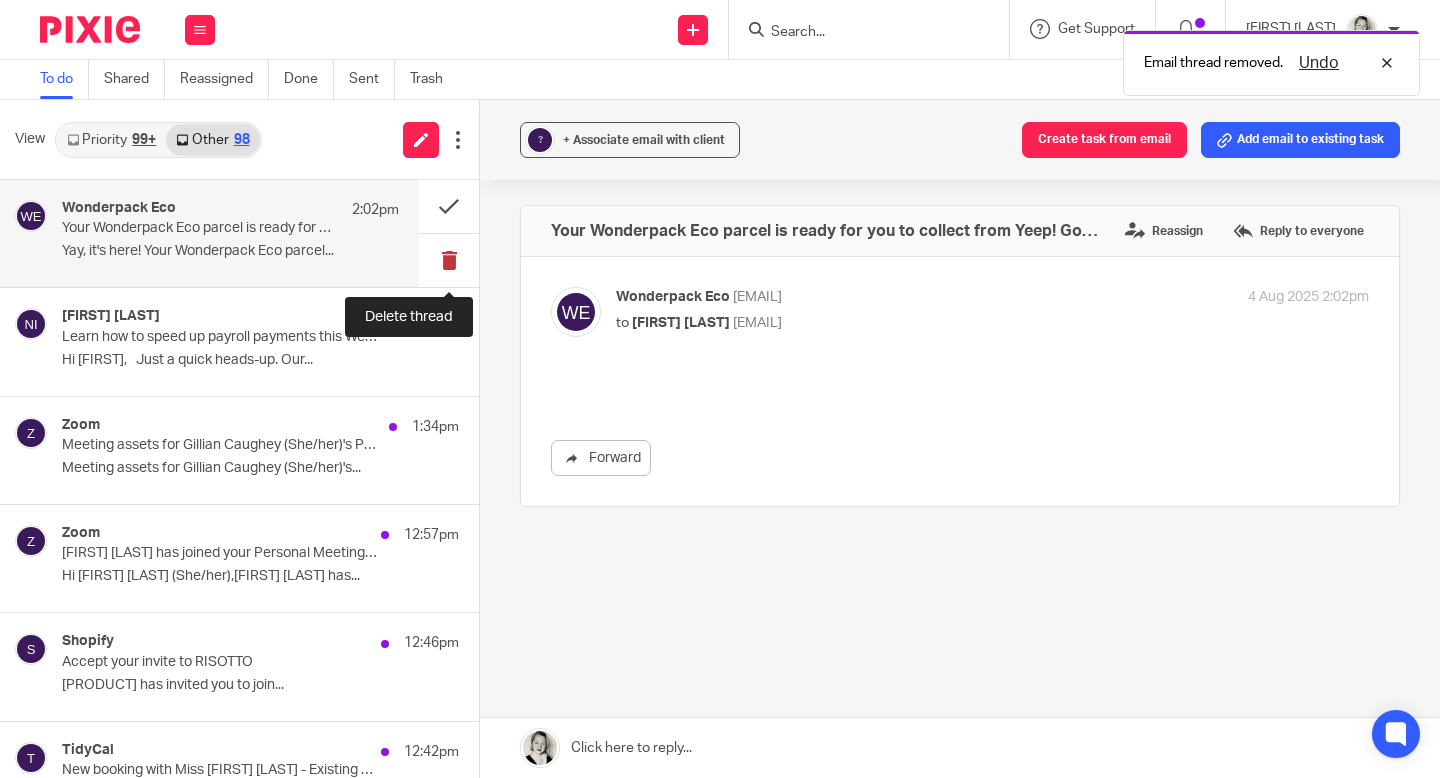 scroll, scrollTop: 0, scrollLeft: 0, axis: both 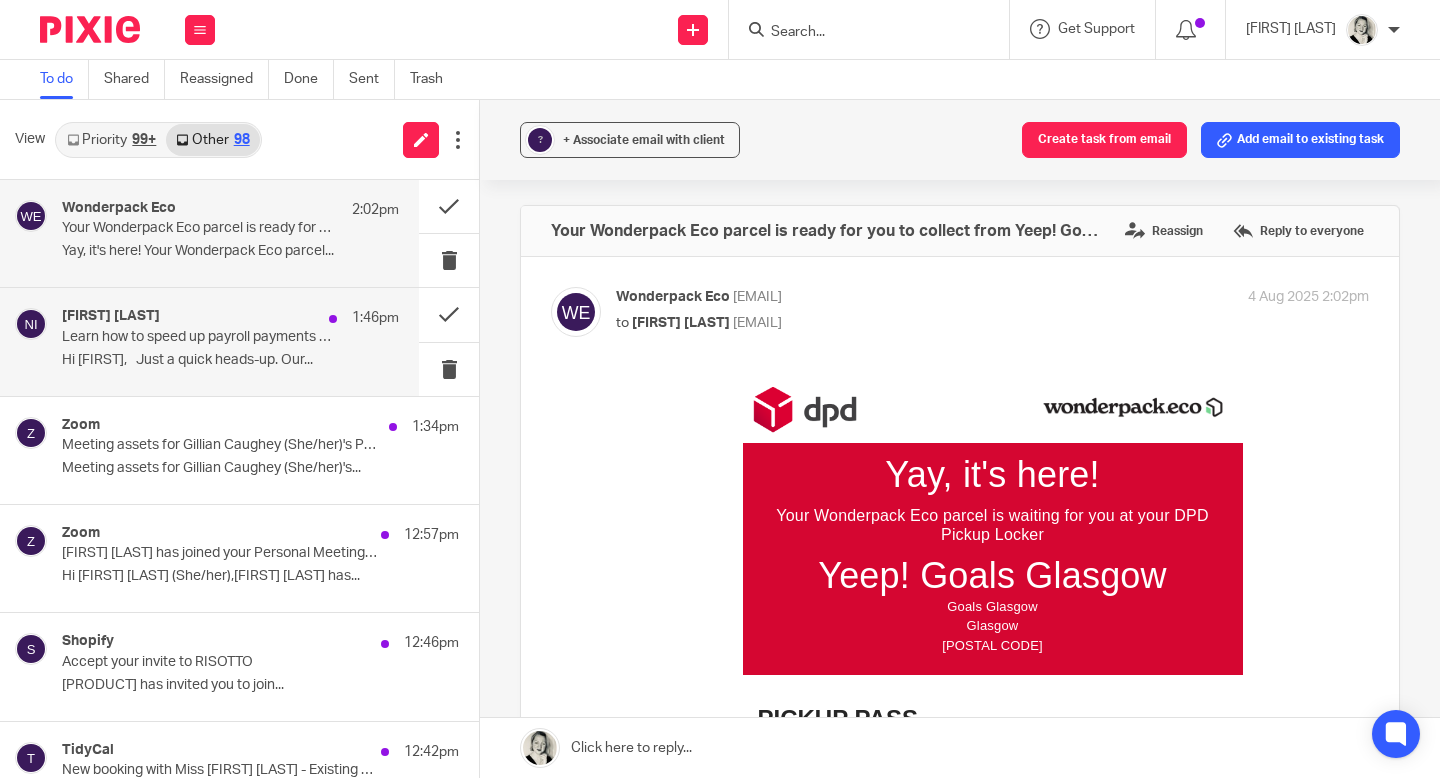 click on "Norman Ieng
1:46pm   Learn how to speed up payroll payments this Wednesday   Hi gillian,     Just a quick heads-up. Our..." at bounding box center (209, 341) 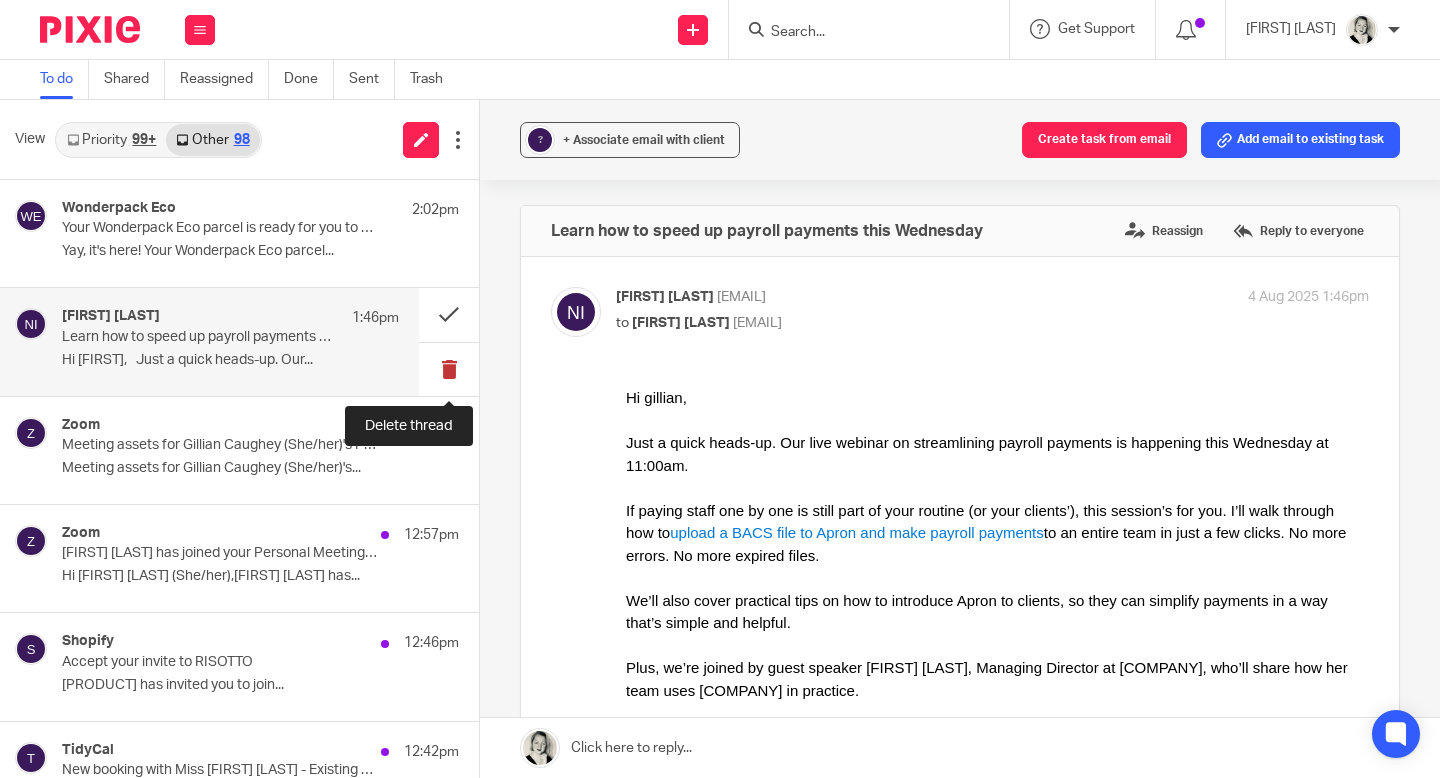 scroll, scrollTop: 0, scrollLeft: 0, axis: both 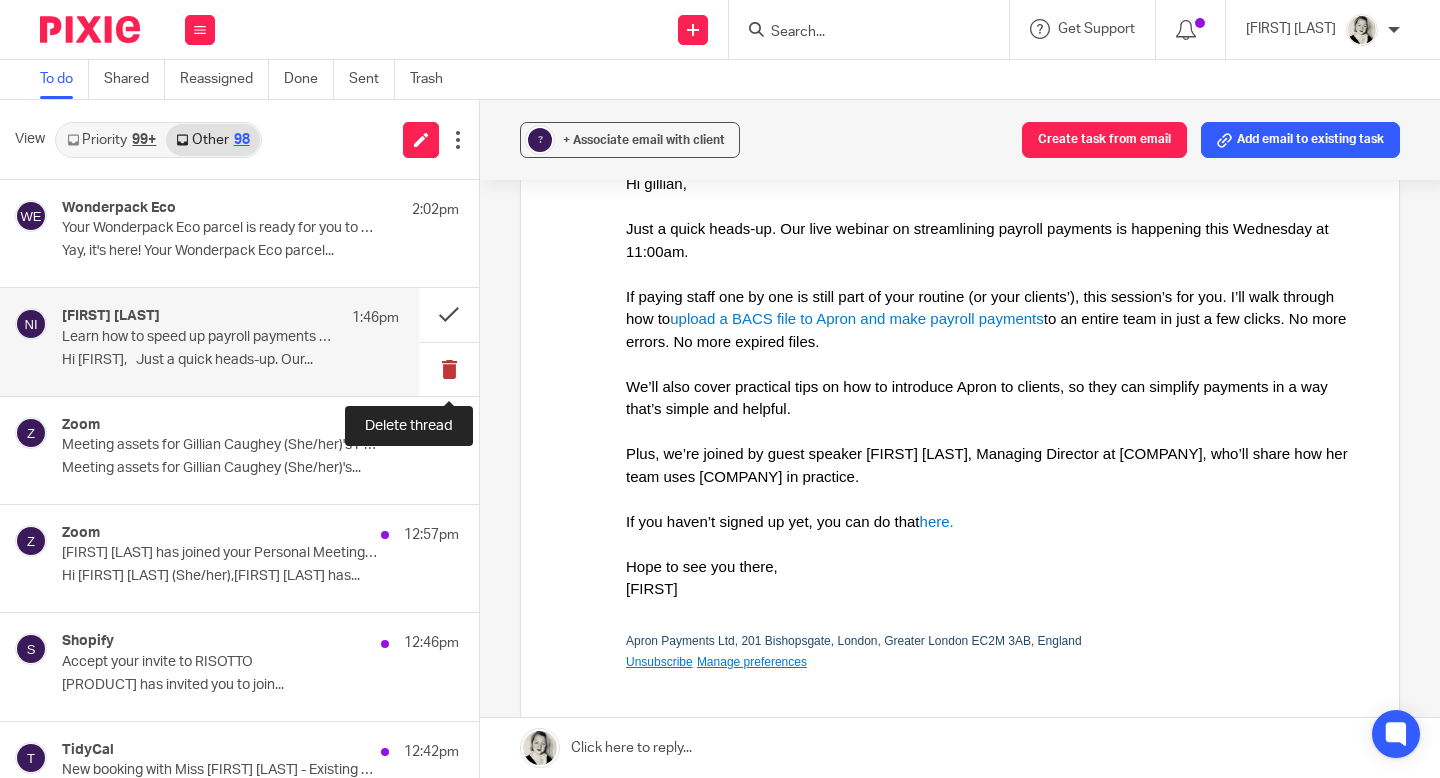 click at bounding box center (449, 369) 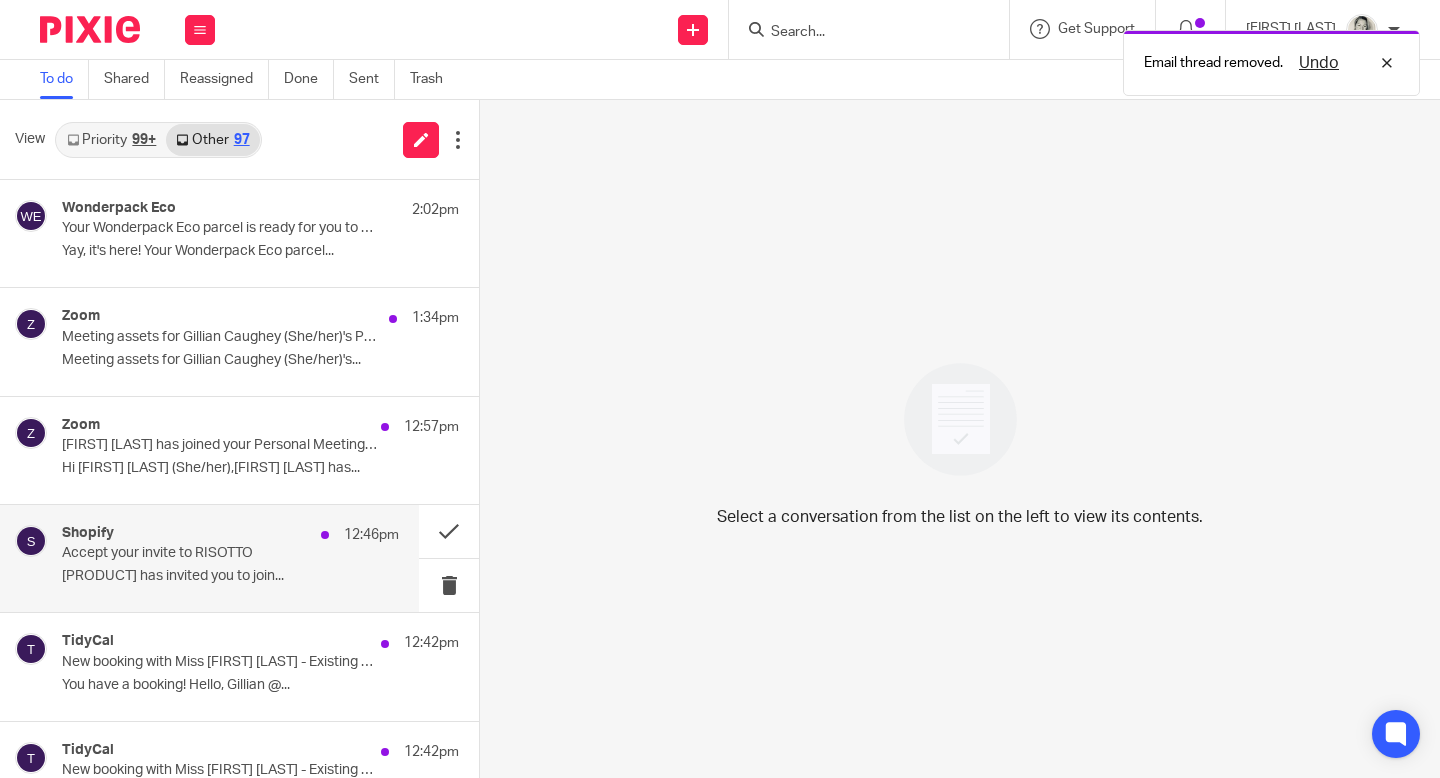 click on "Shopify
12:46pm   Accept your invite to RISOTTO        RISOTTO has invited you to join..." at bounding box center [230, 558] 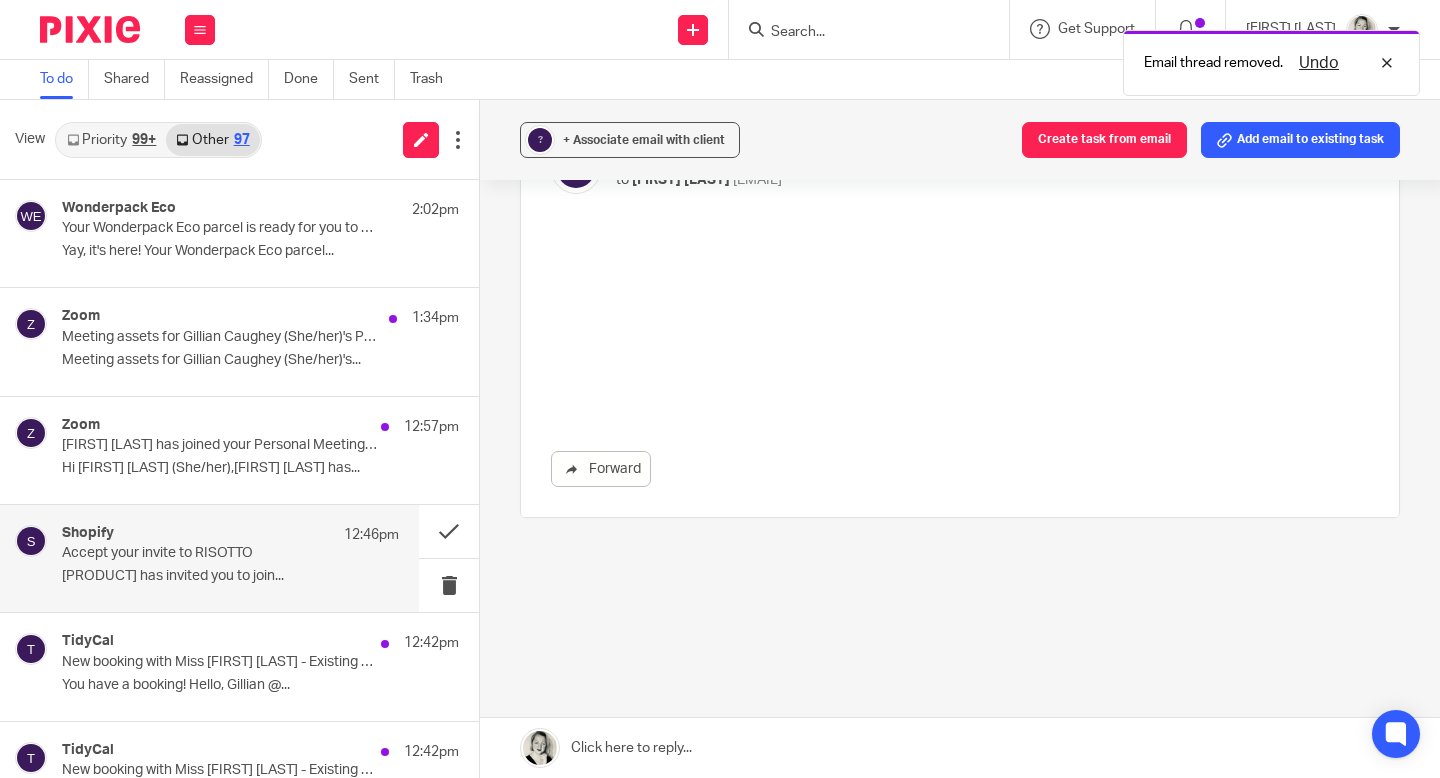 scroll, scrollTop: 0, scrollLeft: 0, axis: both 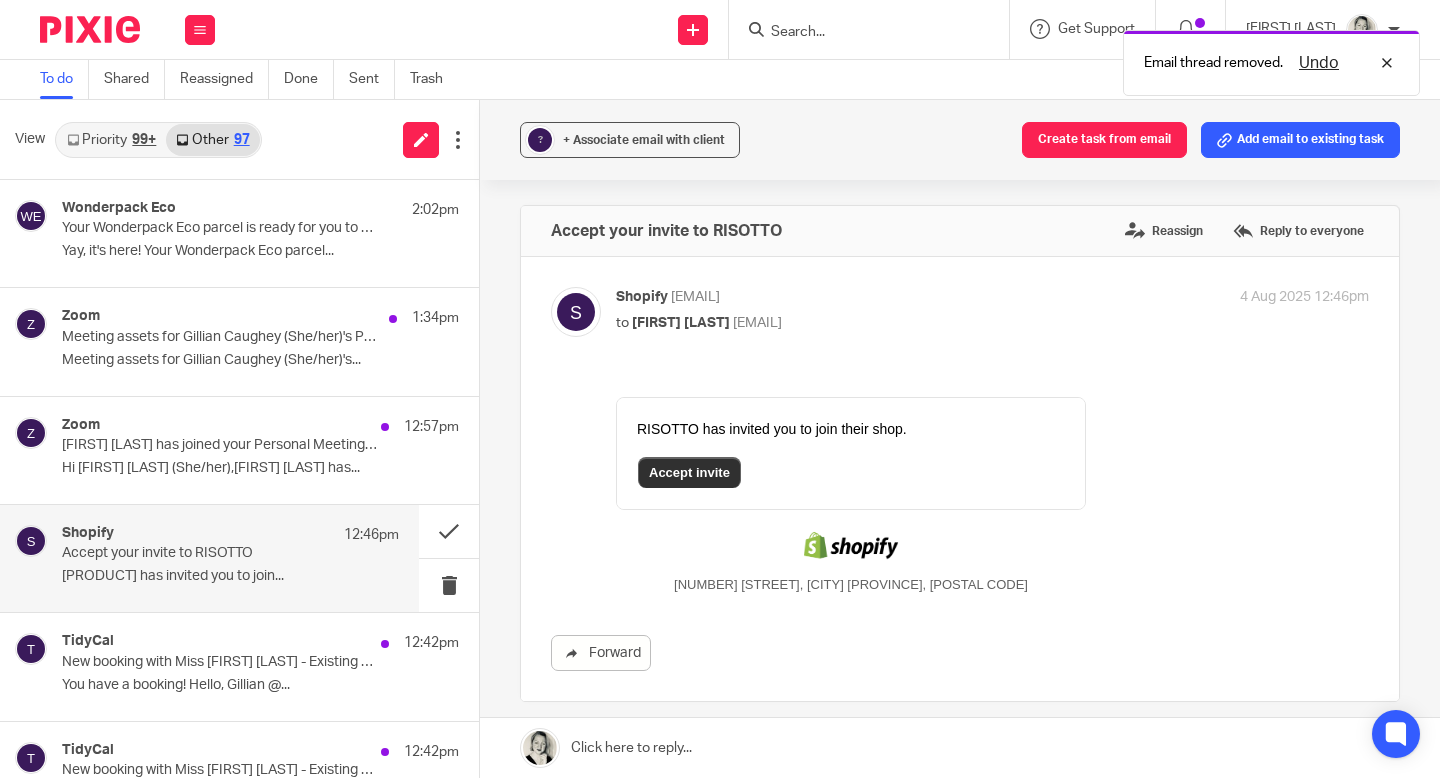 click on "Accept invite" at bounding box center [689, 472] 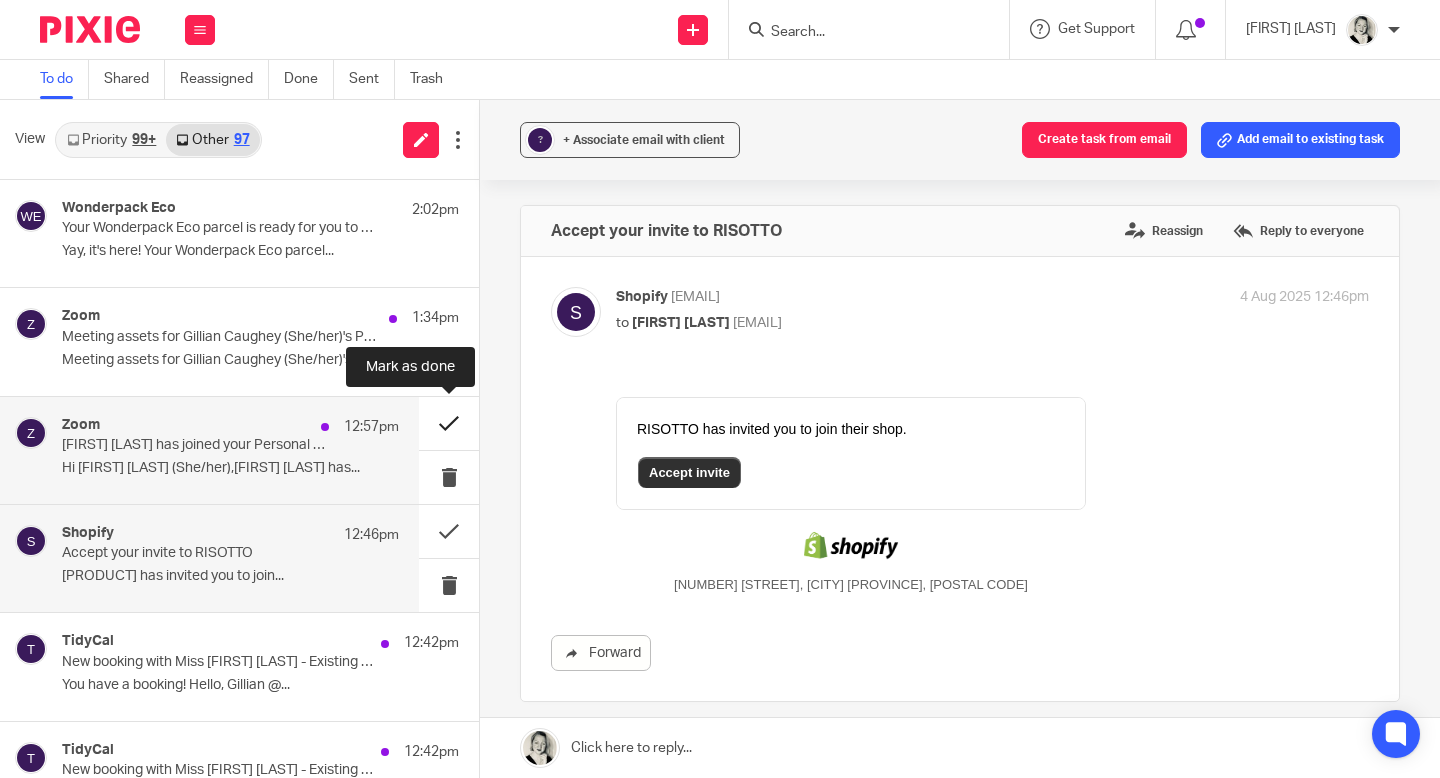click at bounding box center (449, 423) 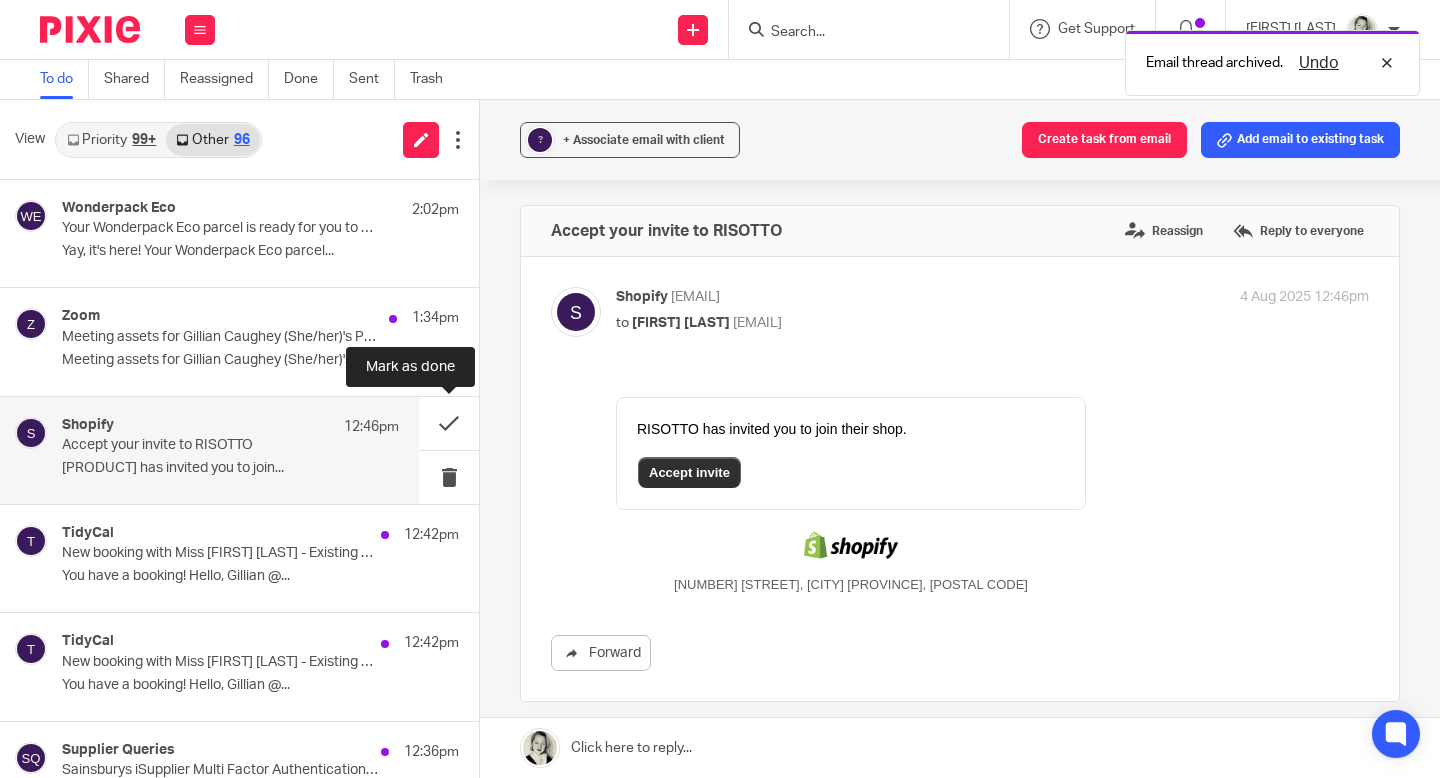 click at bounding box center [449, 423] 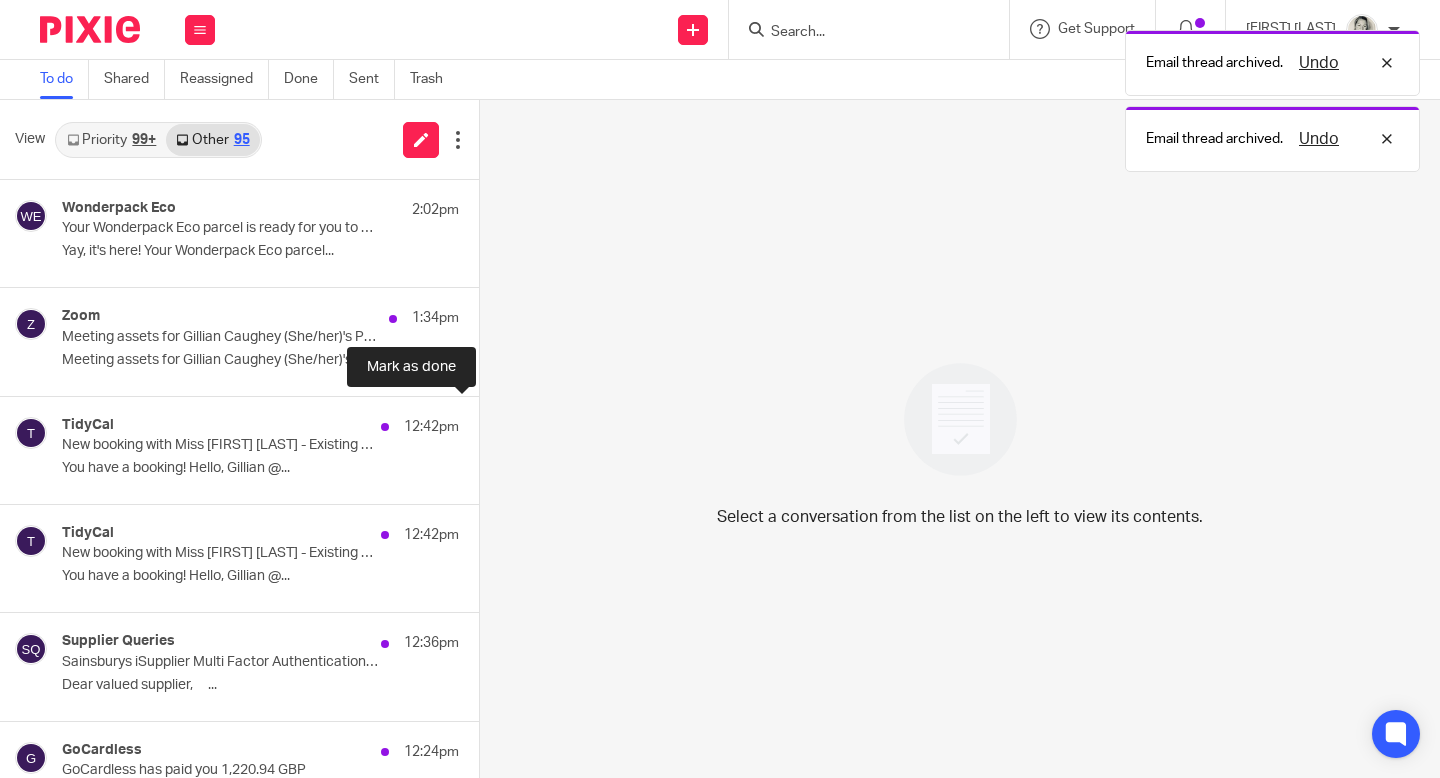 click at bounding box center [487, 423] 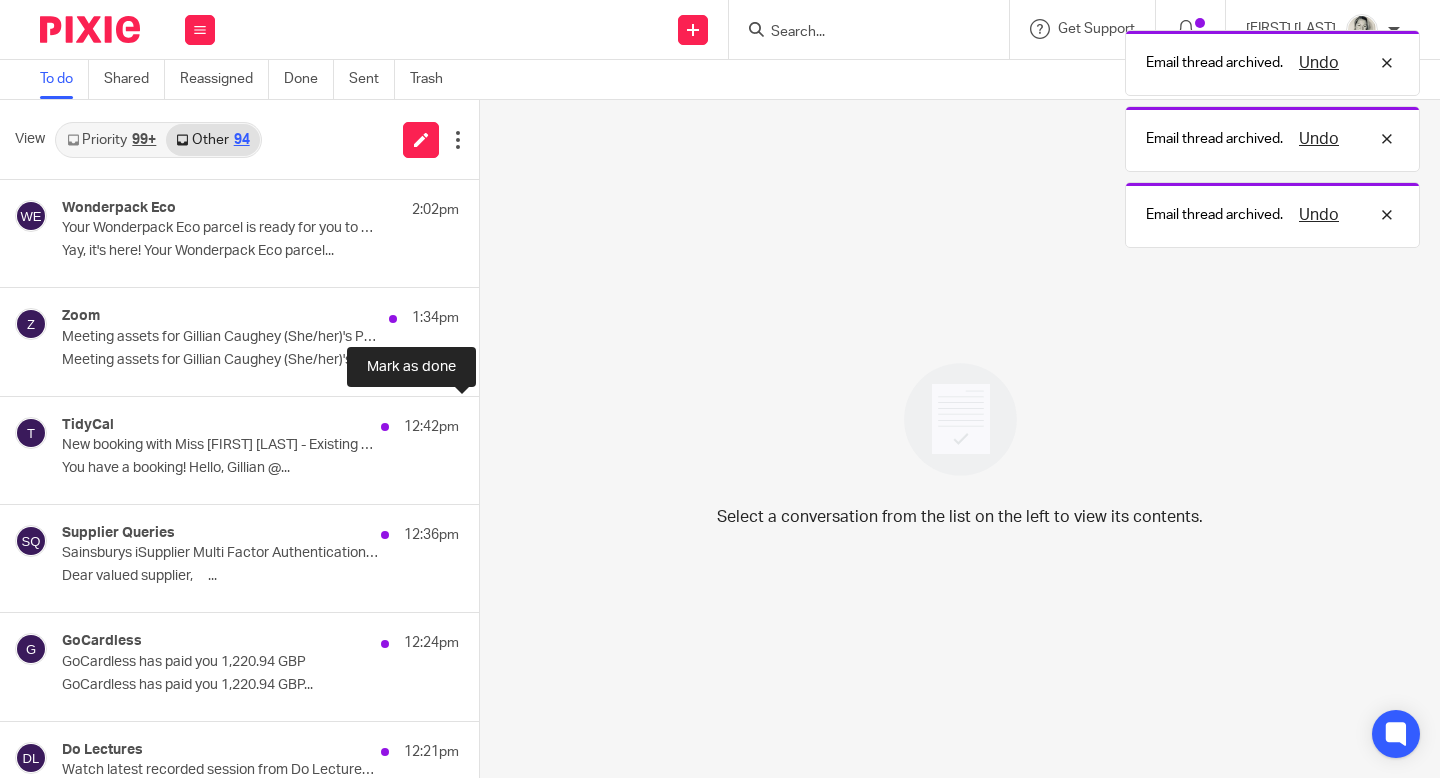 click at bounding box center (487, 423) 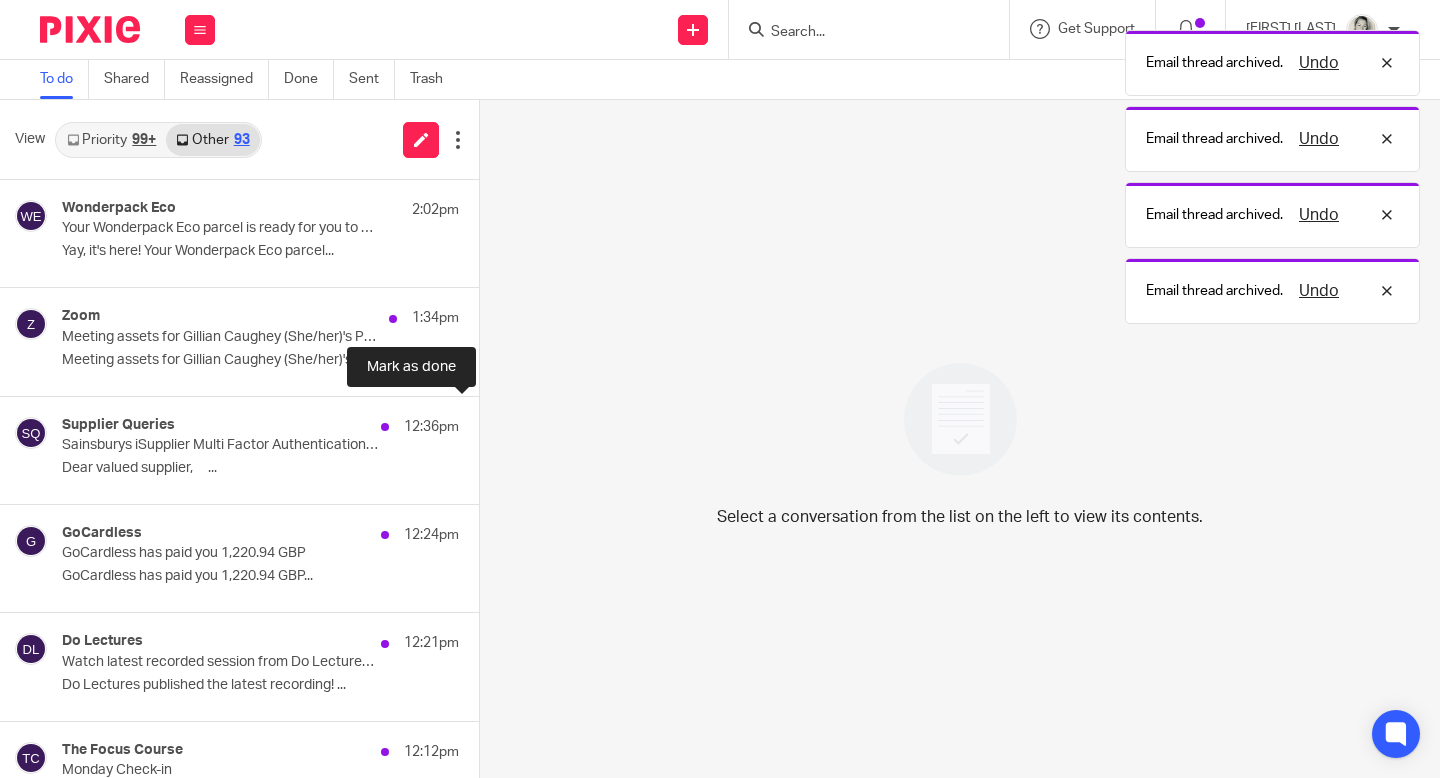 click at bounding box center [487, 423] 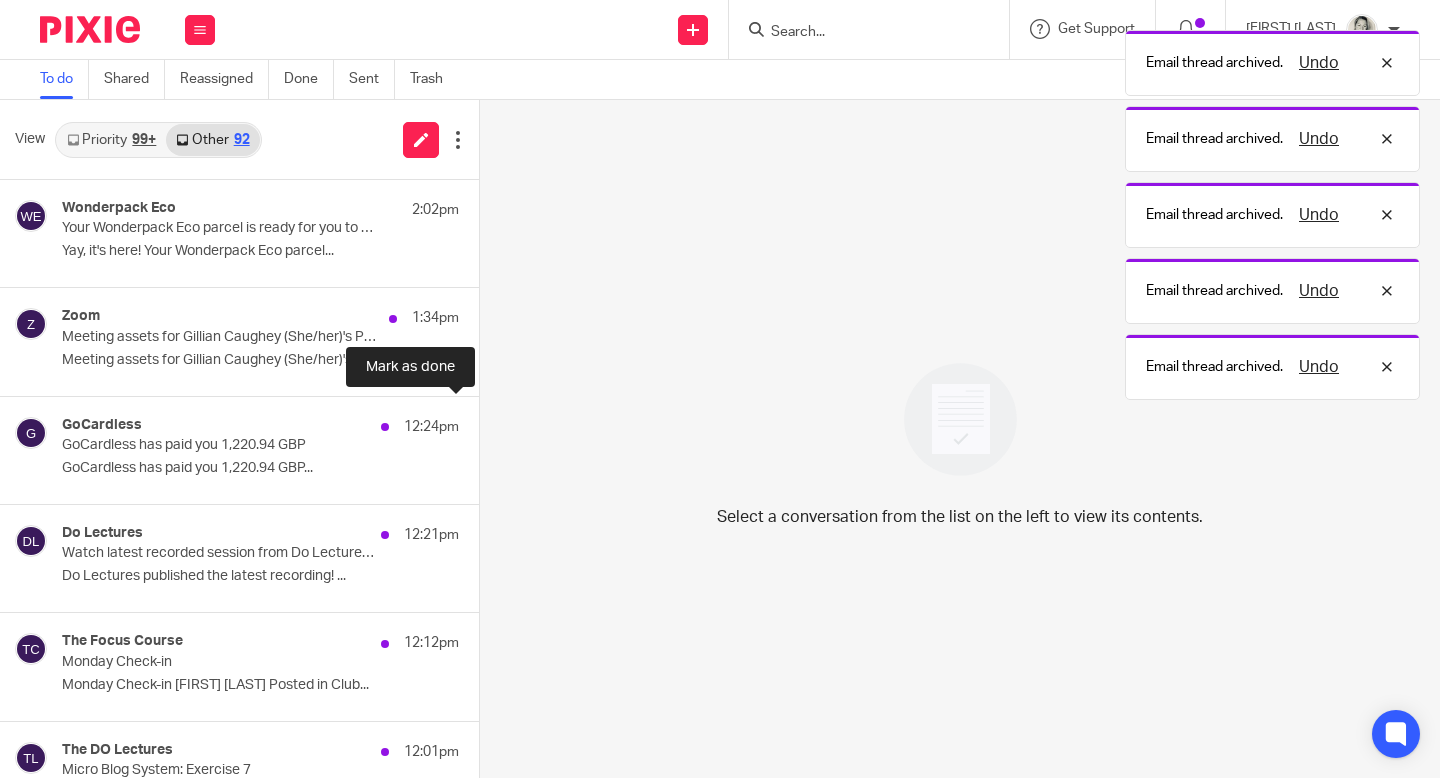 click at bounding box center [487, 423] 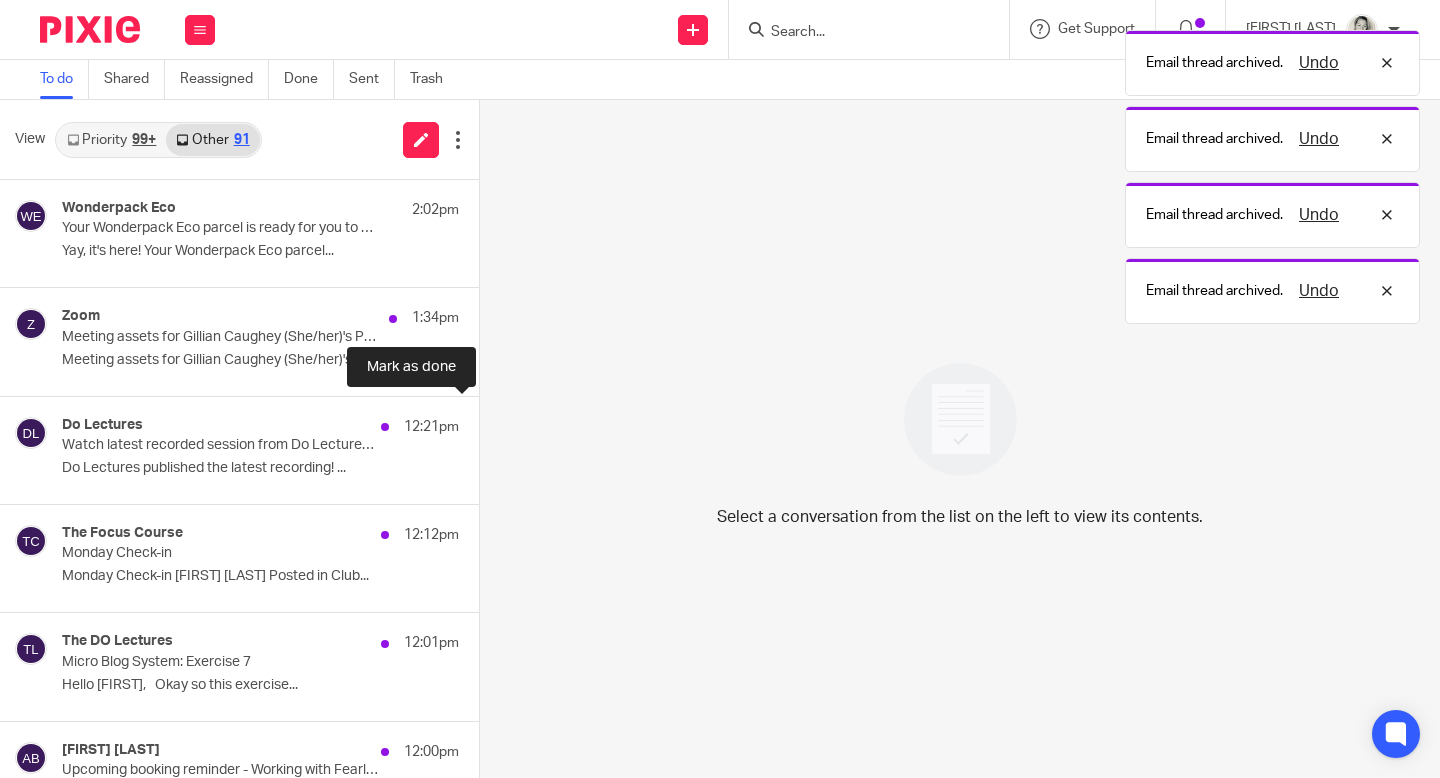 click at bounding box center (487, 423) 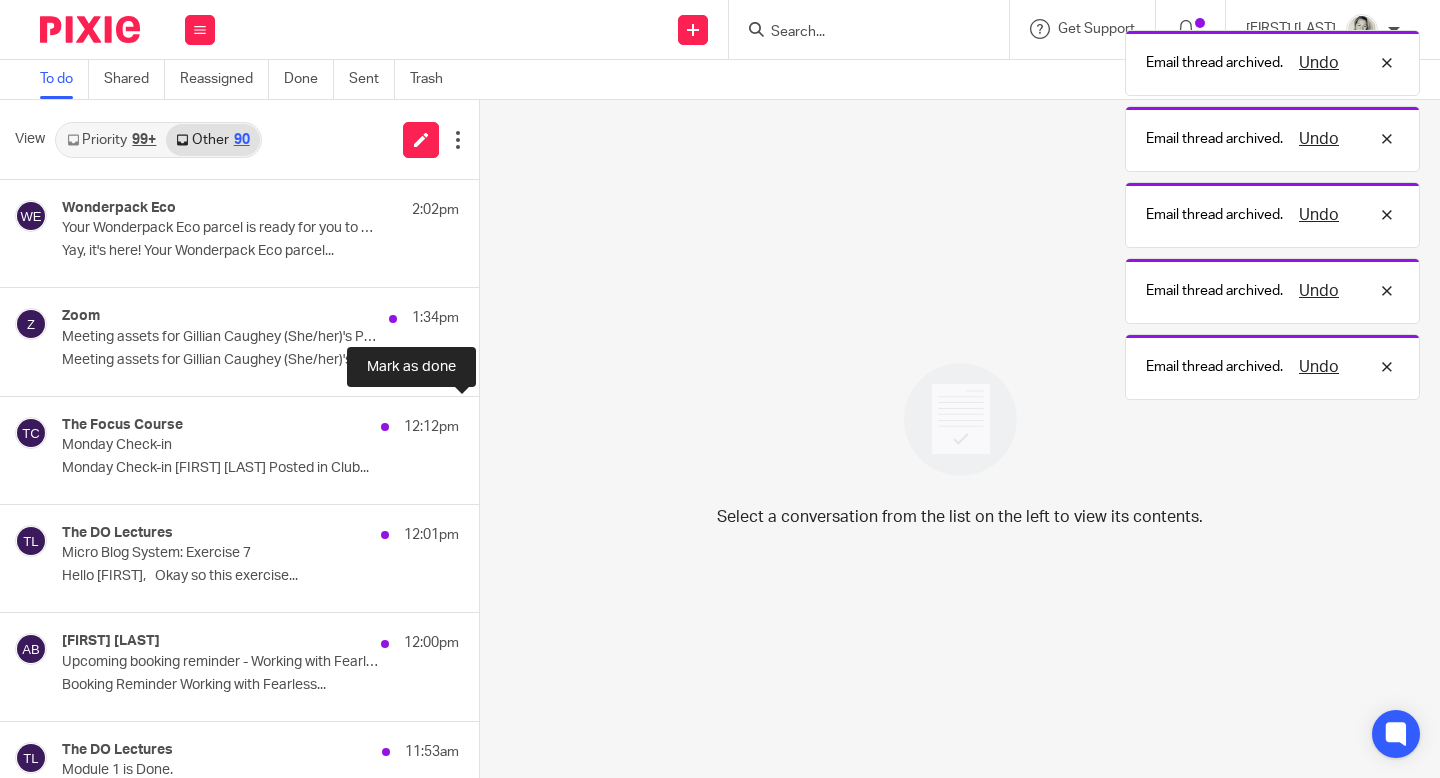 click at bounding box center (487, 423) 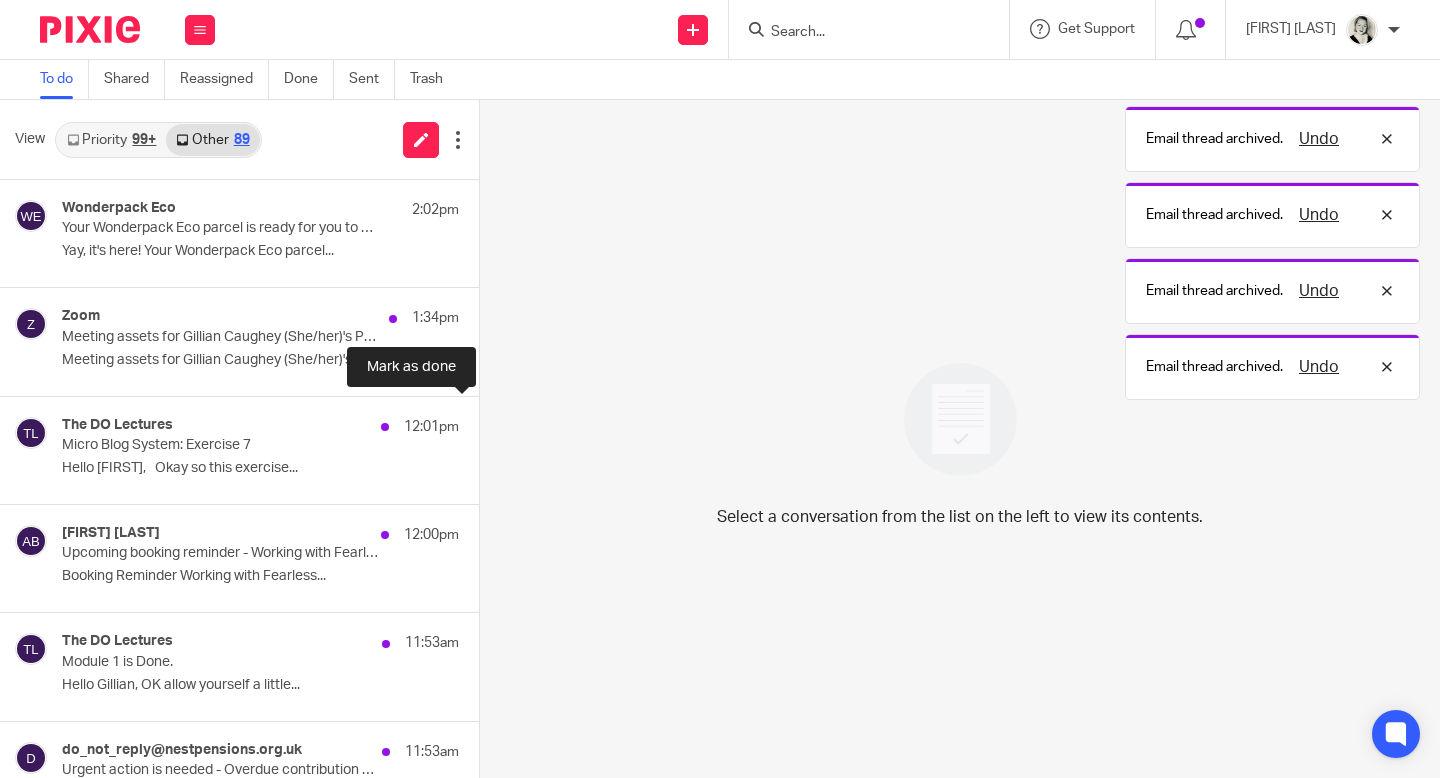 click at bounding box center (487, 423) 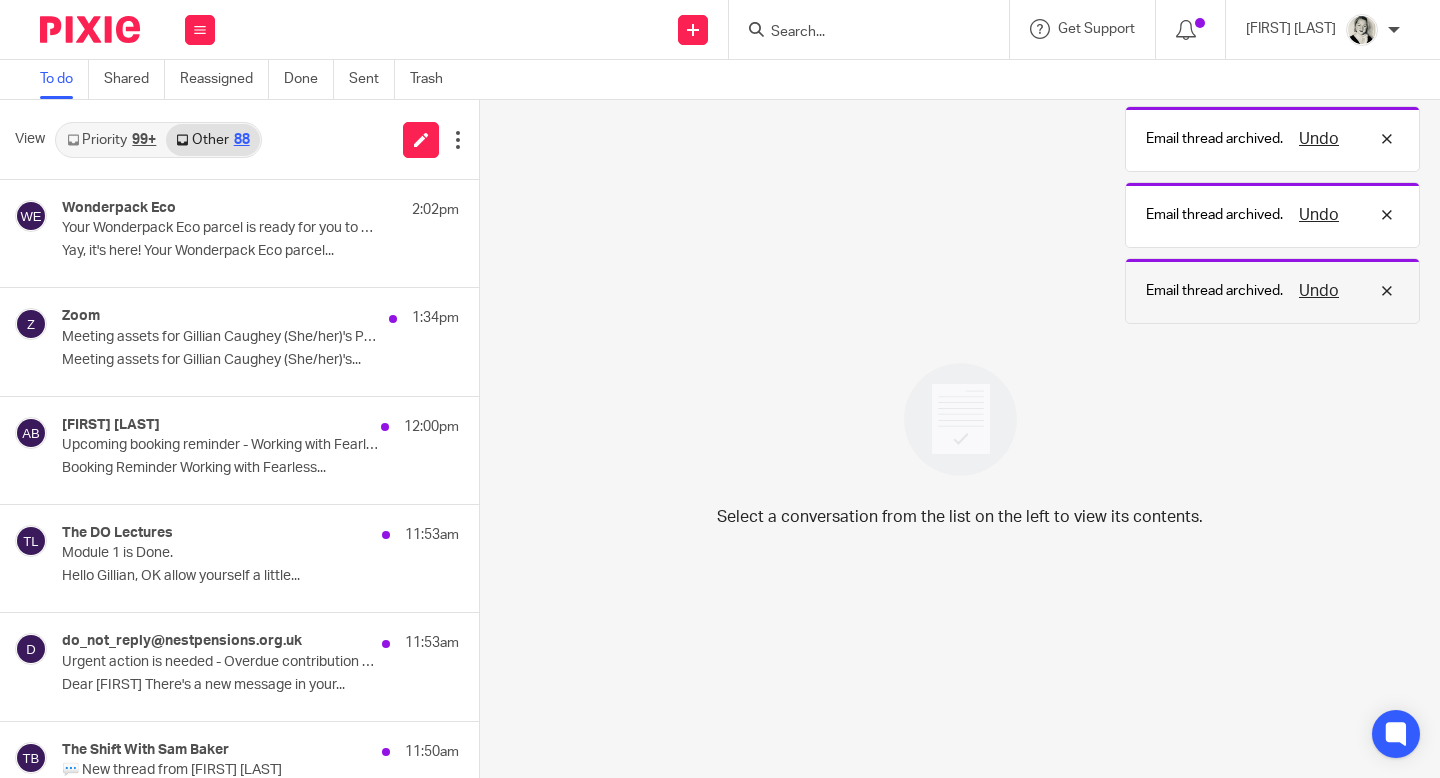 click on "Email thread archived. Undo" at bounding box center (1272, 291) 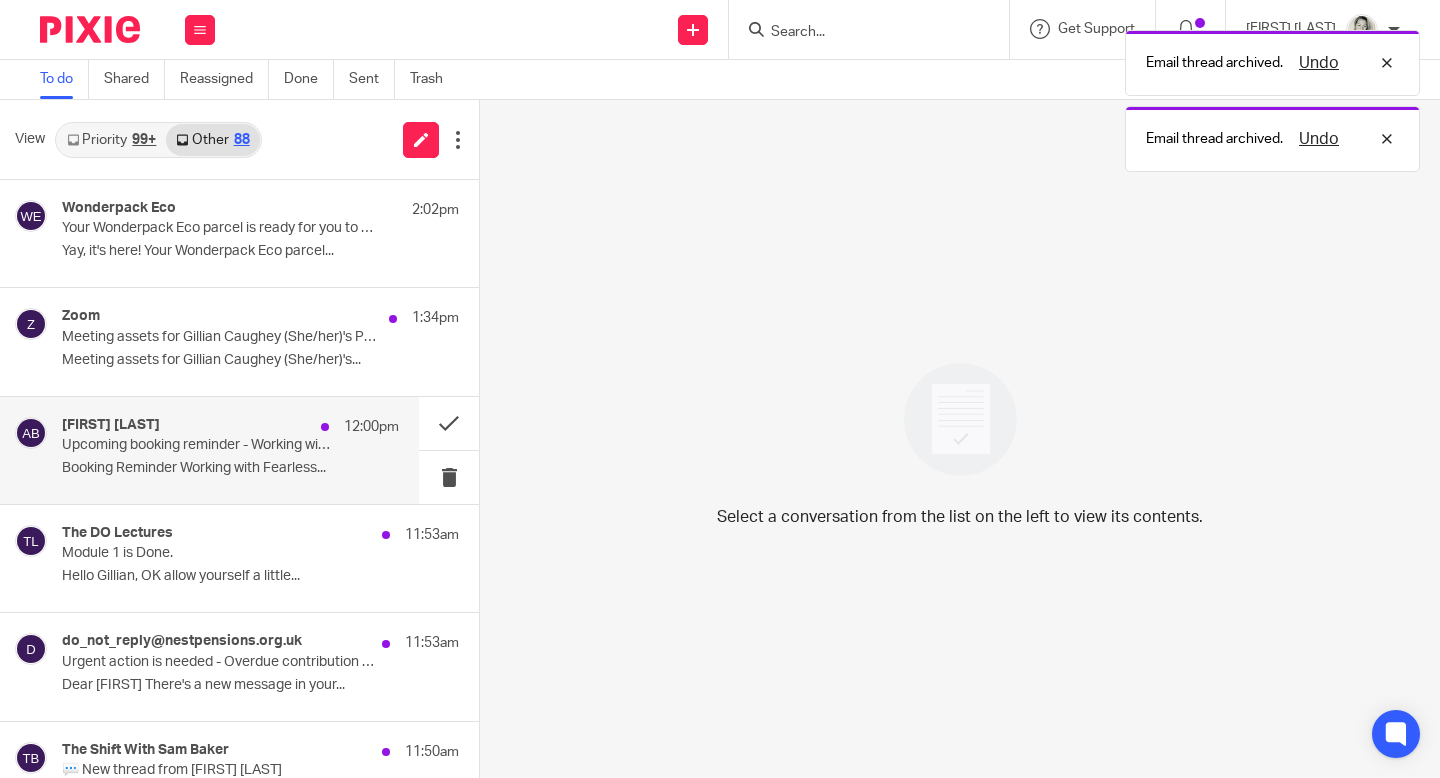 click on "Anne Burniston
12:00pm   Upcoming booking reminder - Working with Fearless Financials - Initial Call   Booking Reminder      Working with Fearless..." at bounding box center [230, 450] 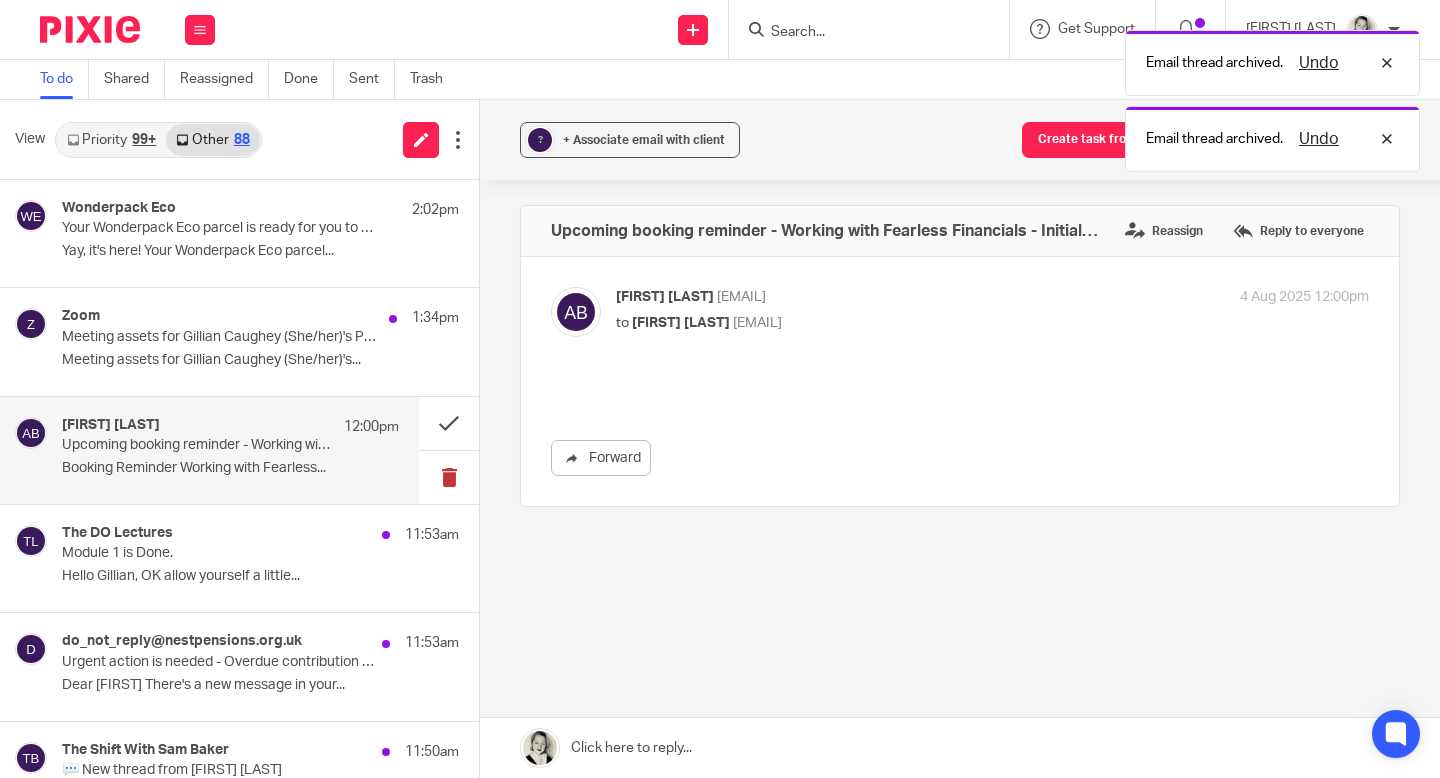 scroll, scrollTop: 0, scrollLeft: 0, axis: both 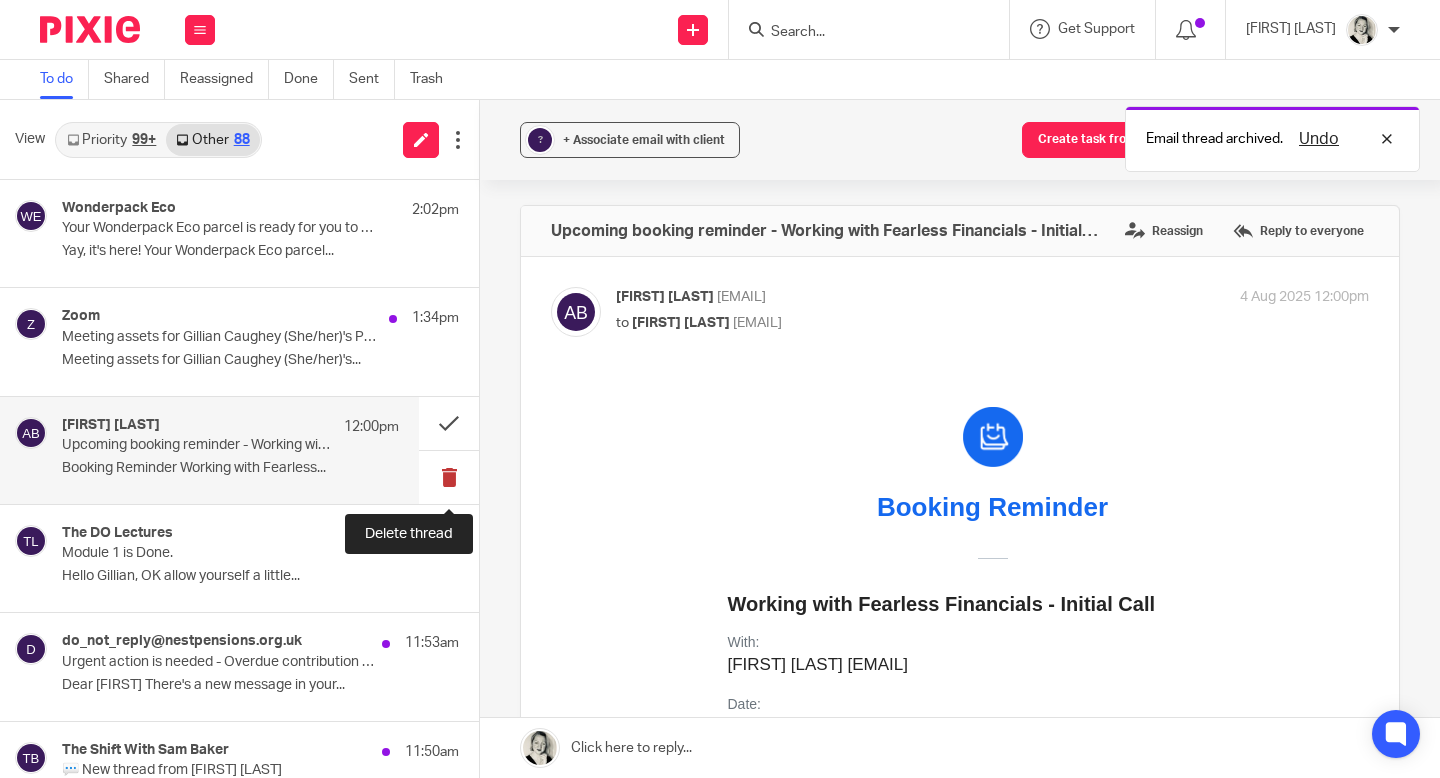 click at bounding box center [449, 477] 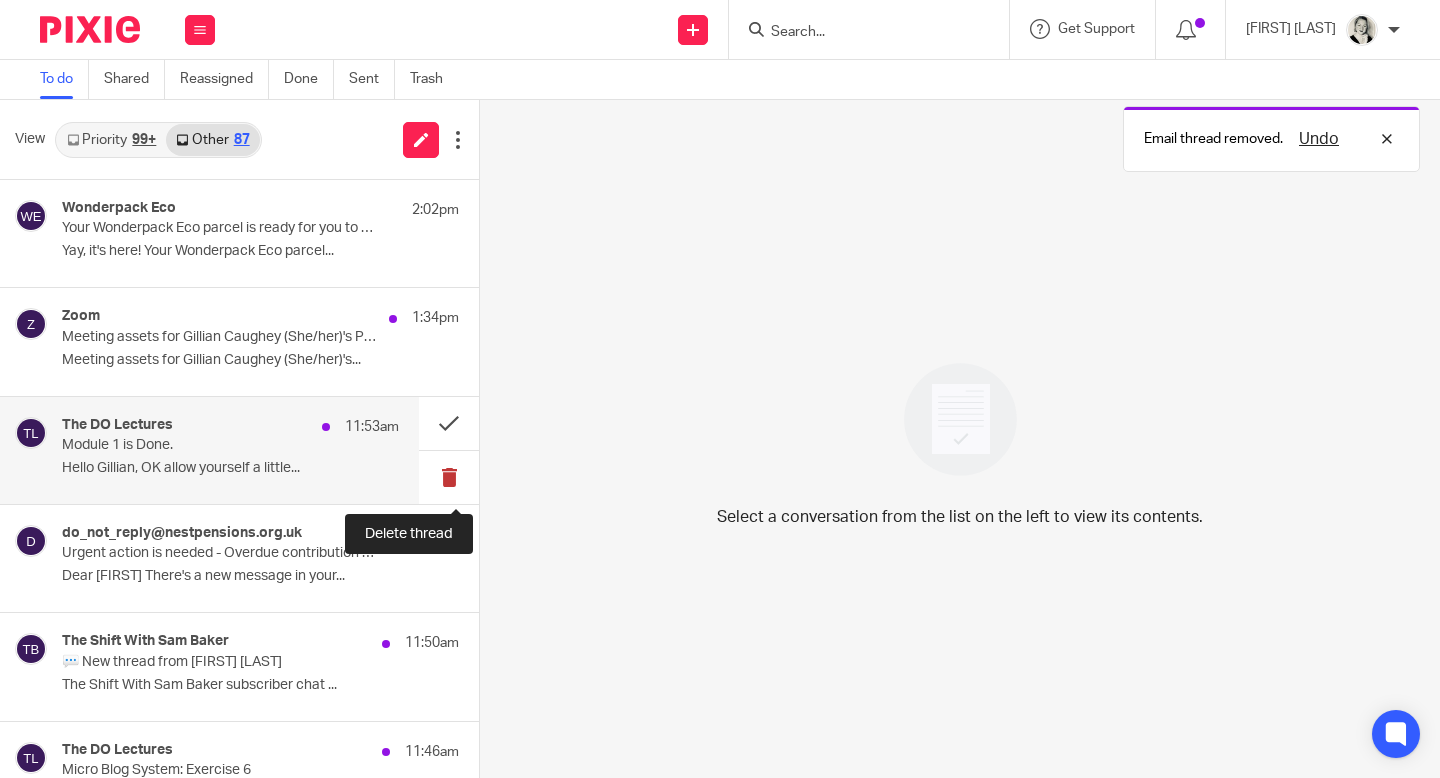 click at bounding box center [449, 477] 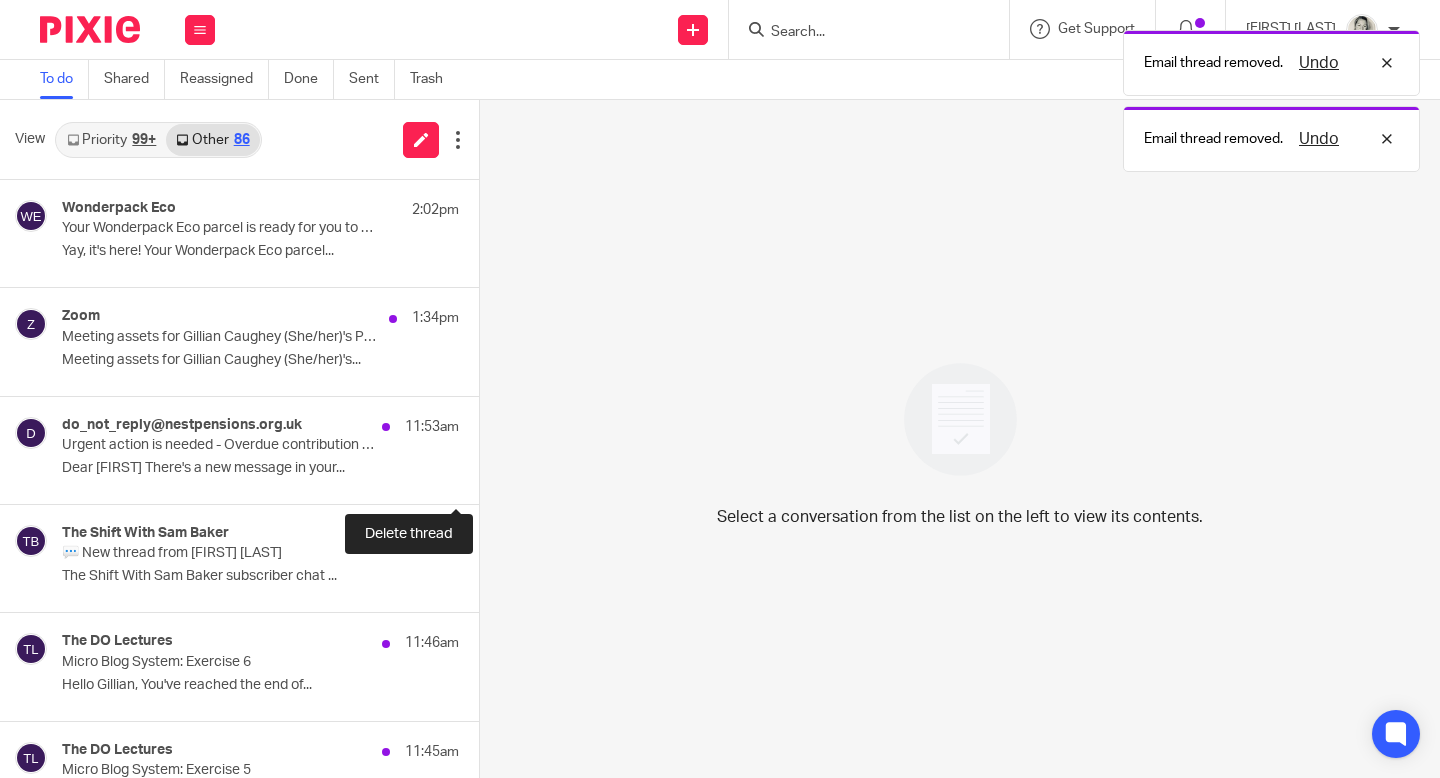 click at bounding box center [487, 477] 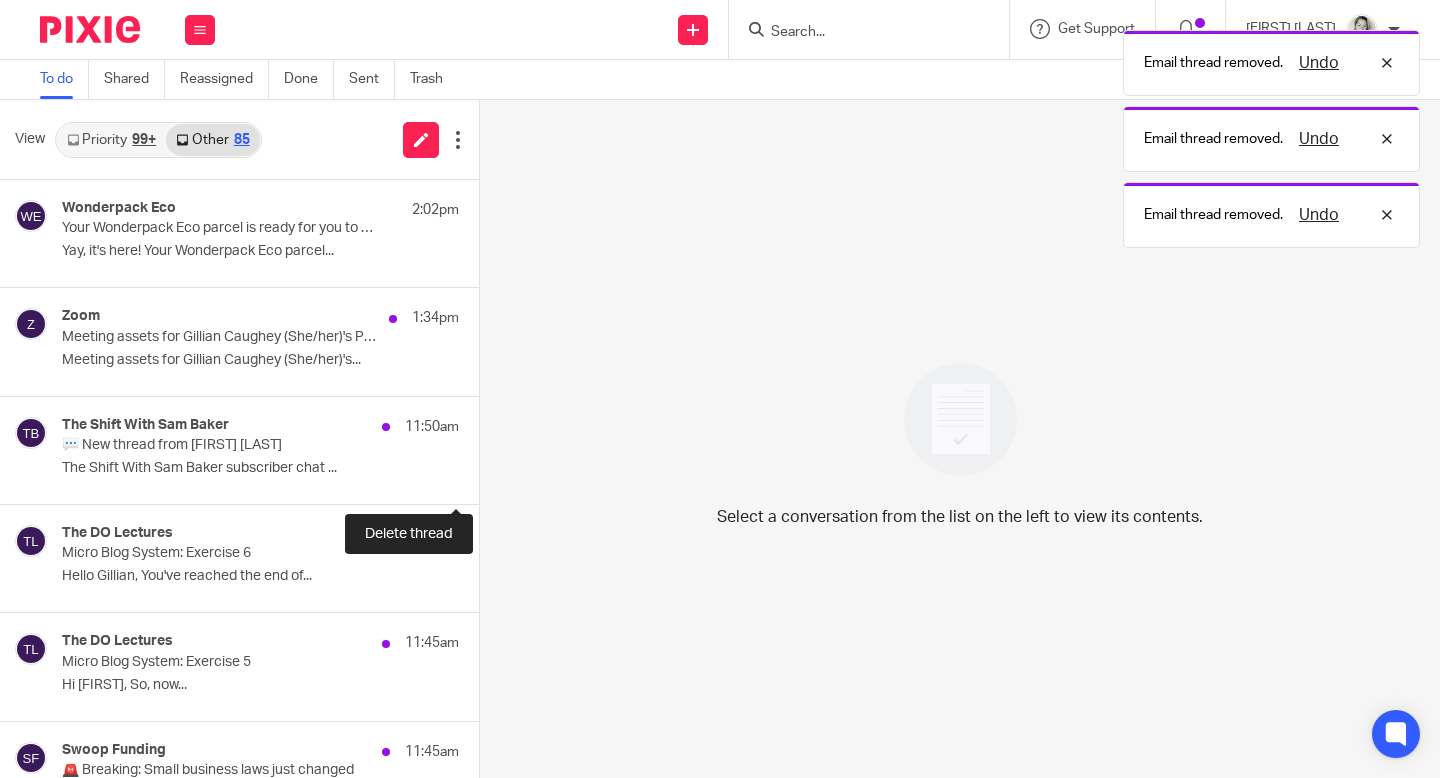 click at bounding box center (487, 477) 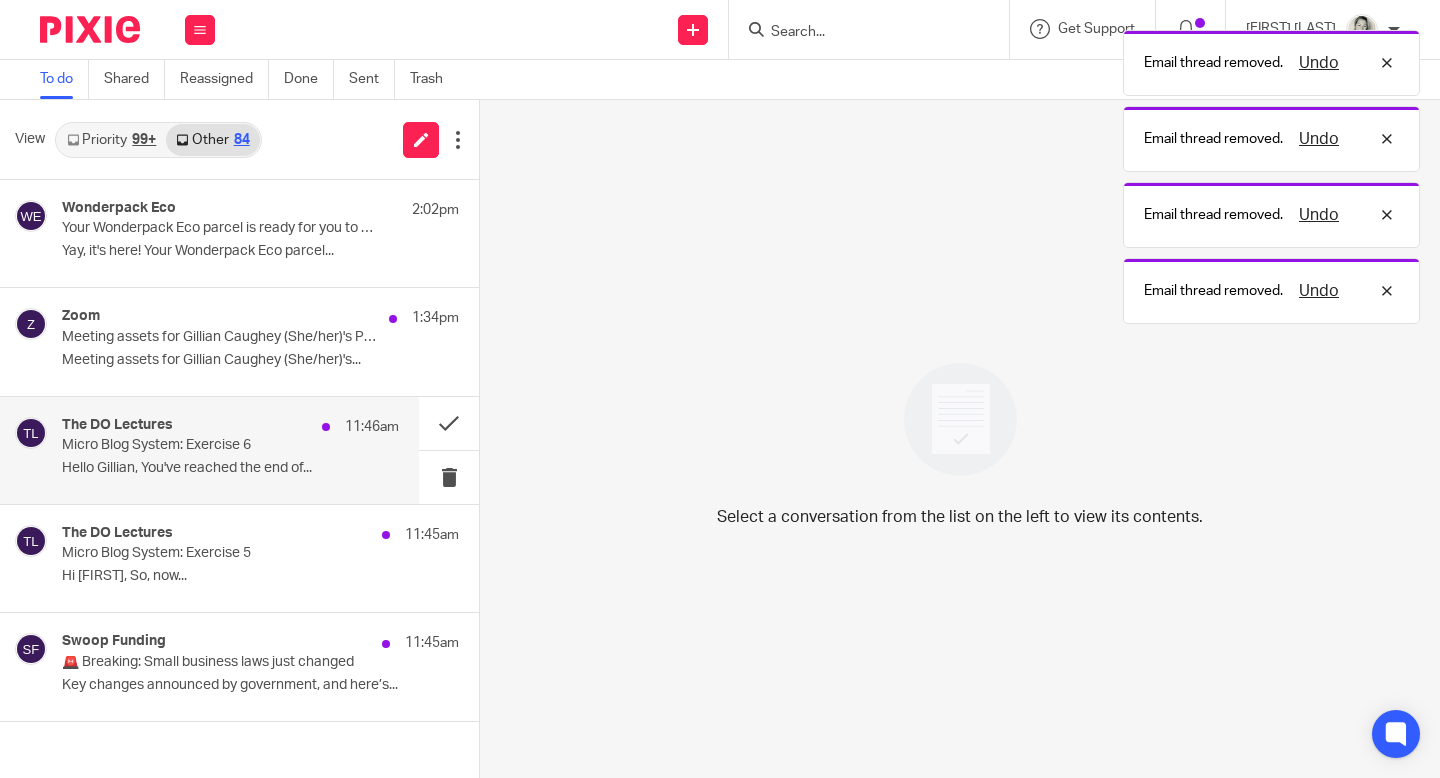 click on "Hello Gillian,  You've reached the end of..." at bounding box center [230, 468] 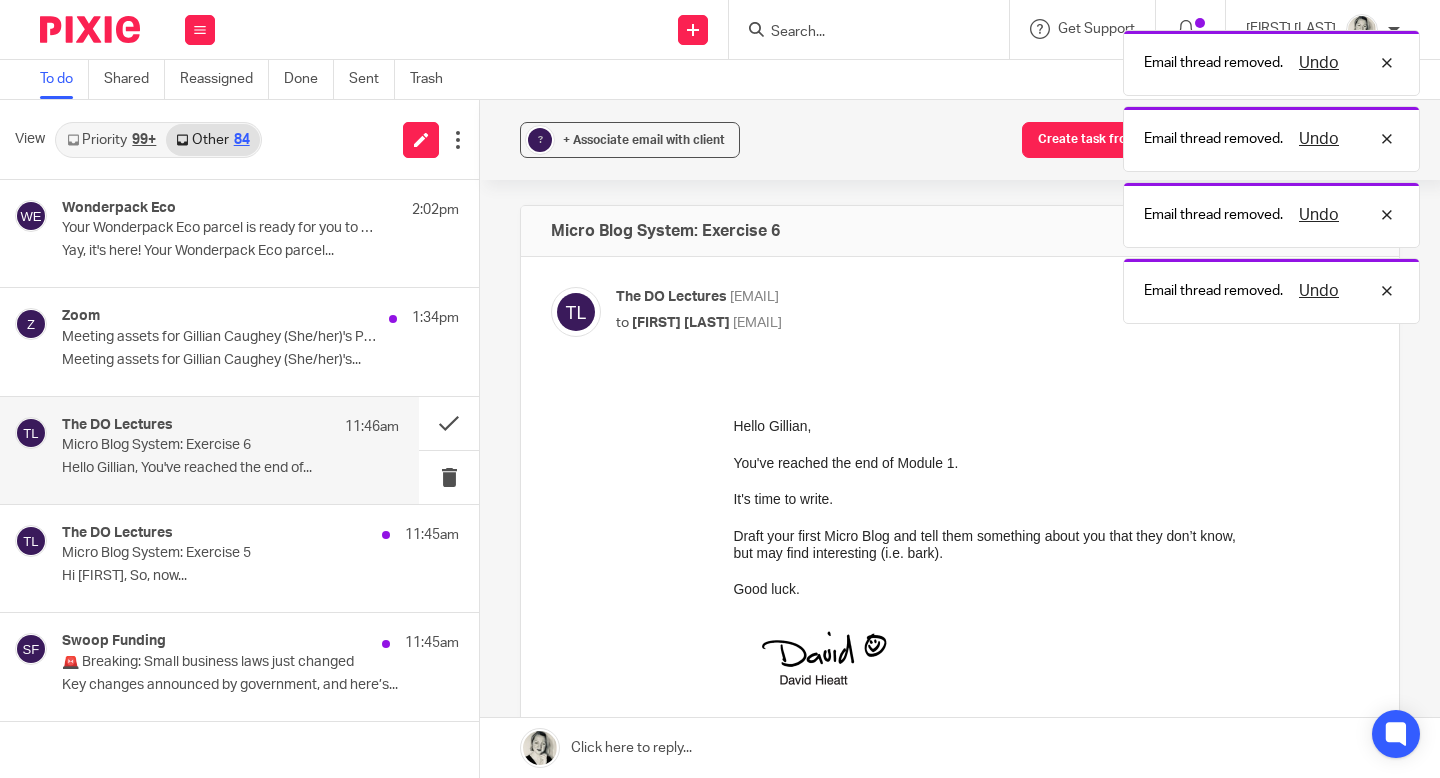 scroll, scrollTop: 0, scrollLeft: 0, axis: both 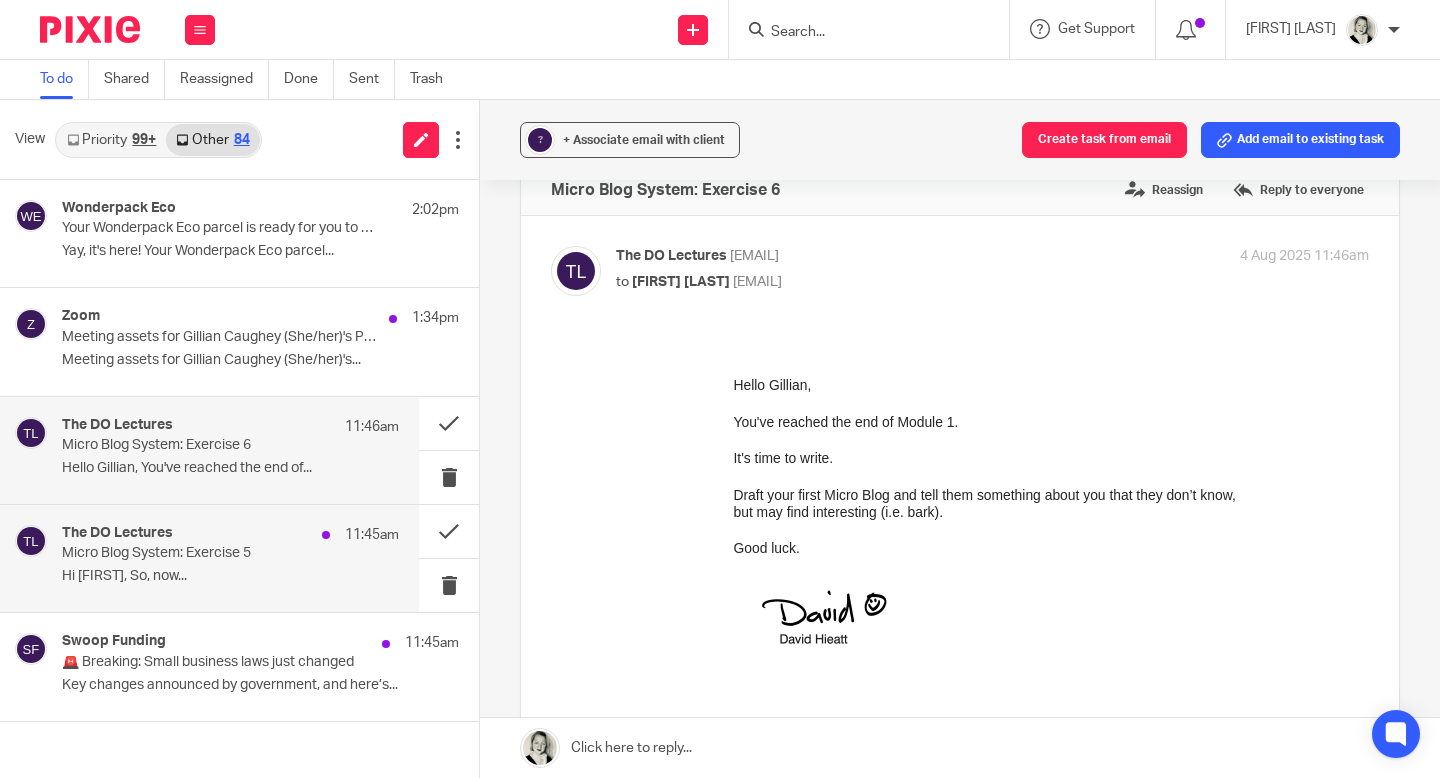 click on "The DO Lectures
11:45am   Micro Blog System: Exercise 5   Hi Gillian,  So, now..." at bounding box center (230, 558) 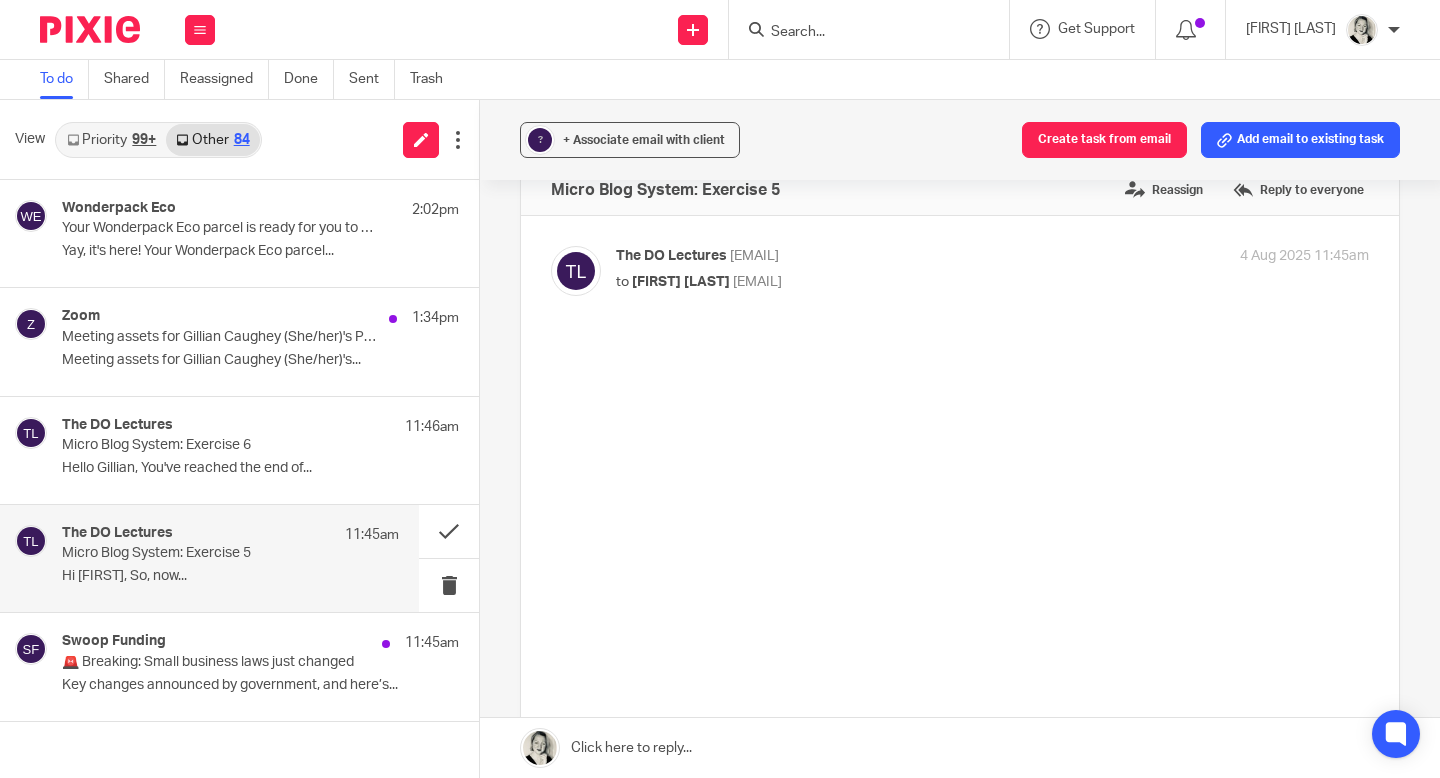 scroll, scrollTop: 0, scrollLeft: 0, axis: both 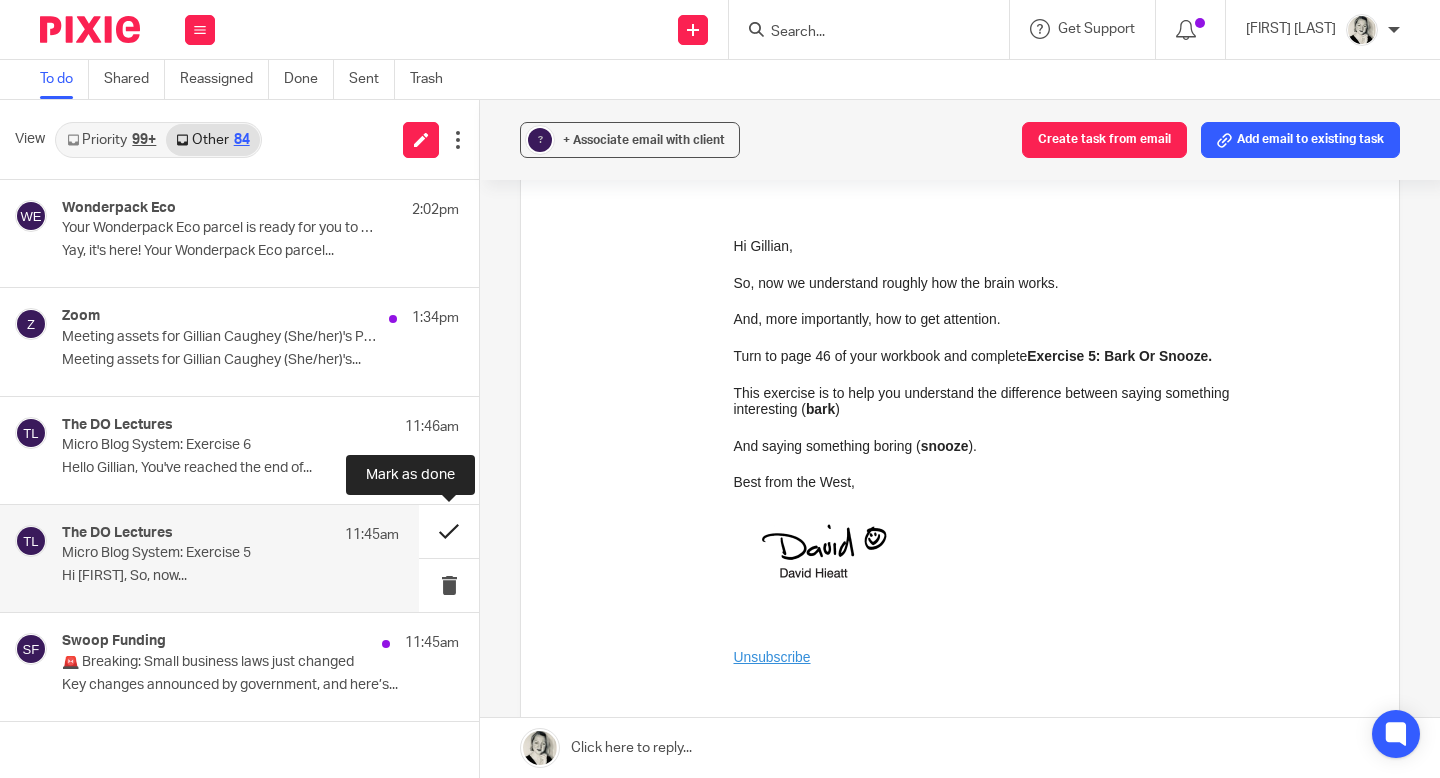 click at bounding box center (449, 531) 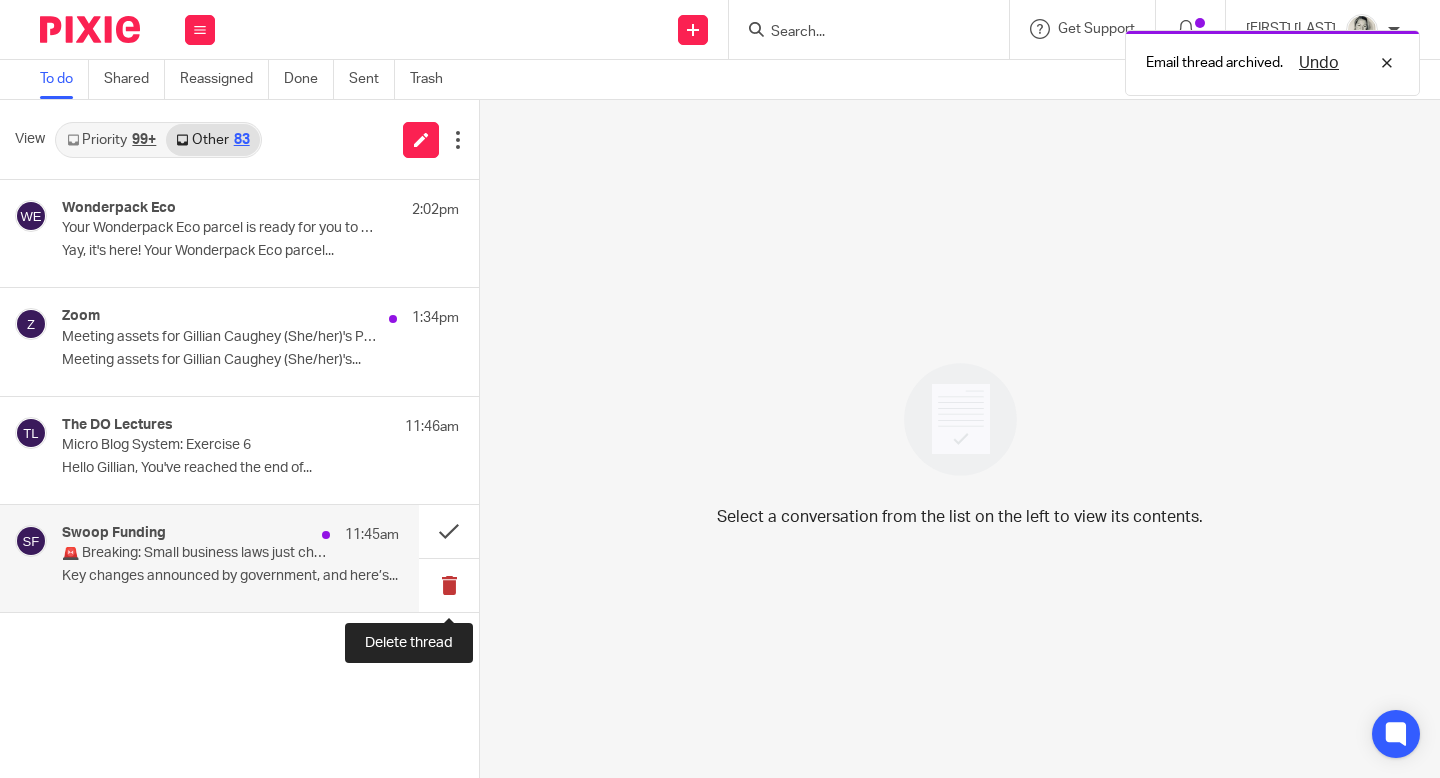 click at bounding box center [449, 585] 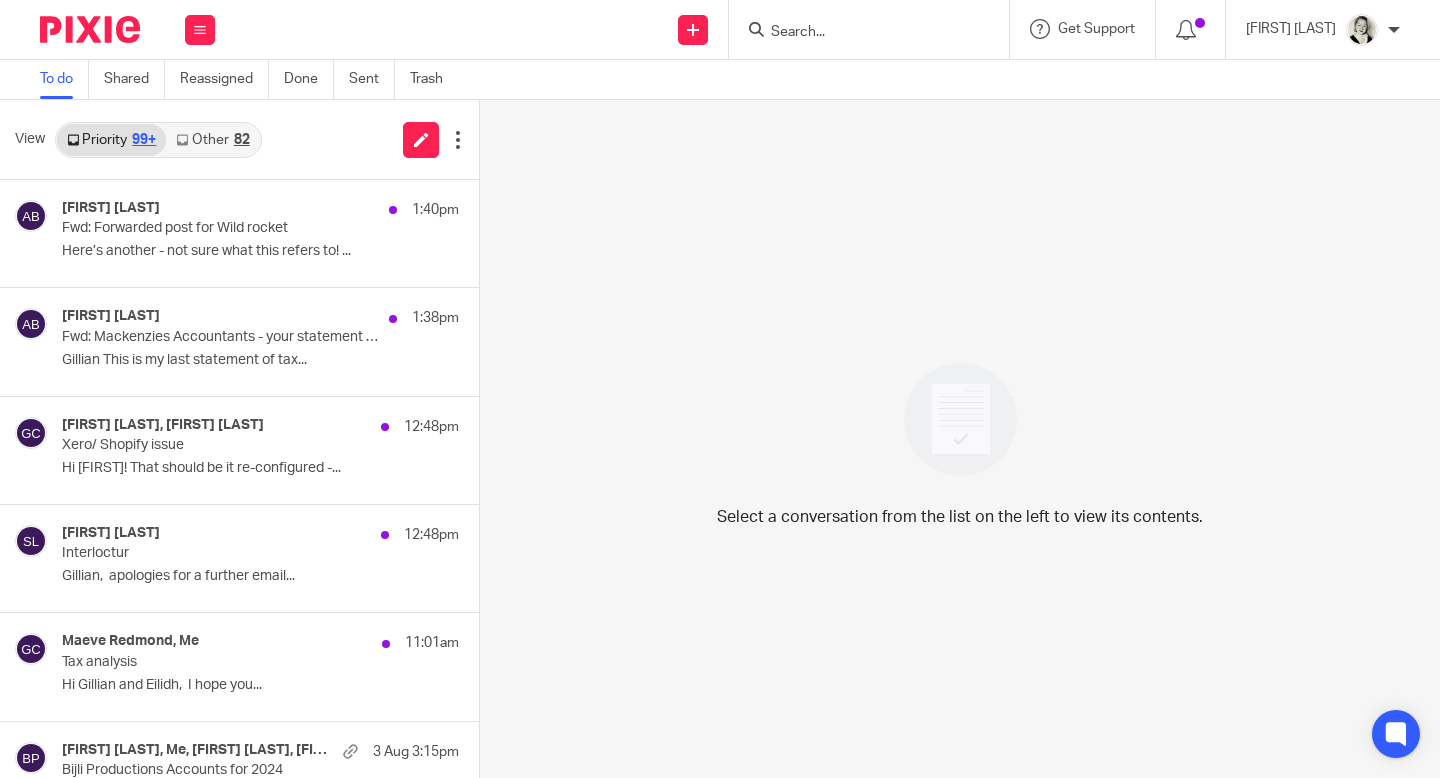 scroll, scrollTop: 0, scrollLeft: 0, axis: both 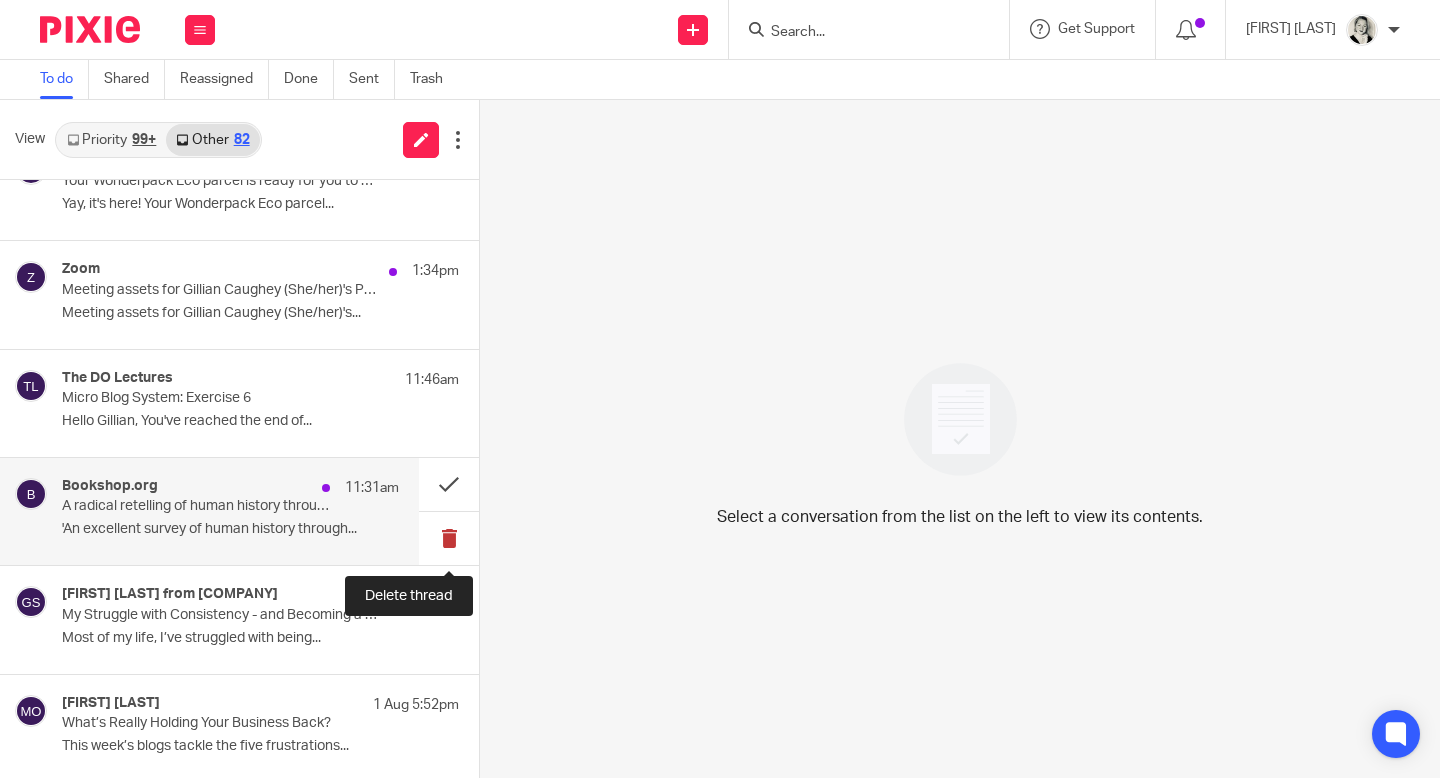 click at bounding box center (449, 538) 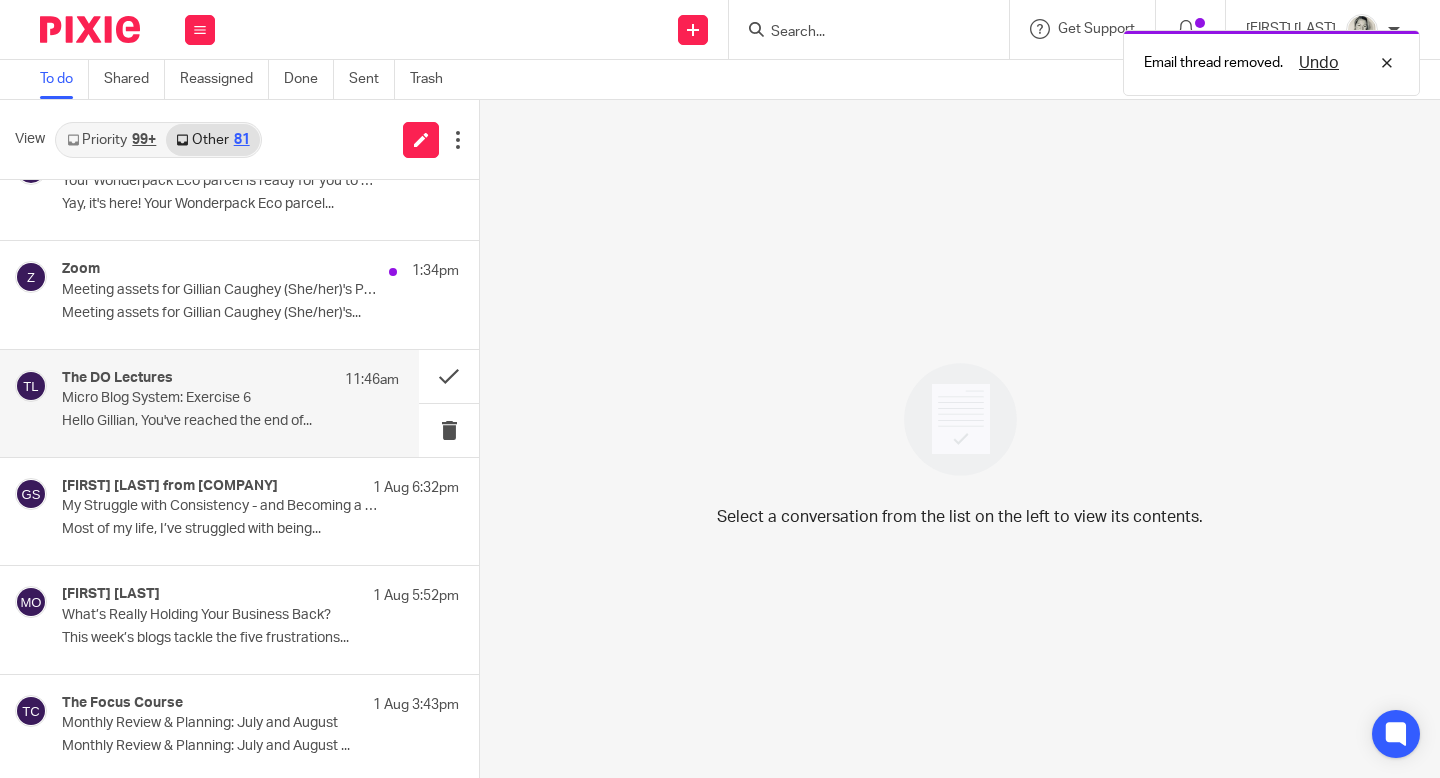 scroll, scrollTop: 0, scrollLeft: 0, axis: both 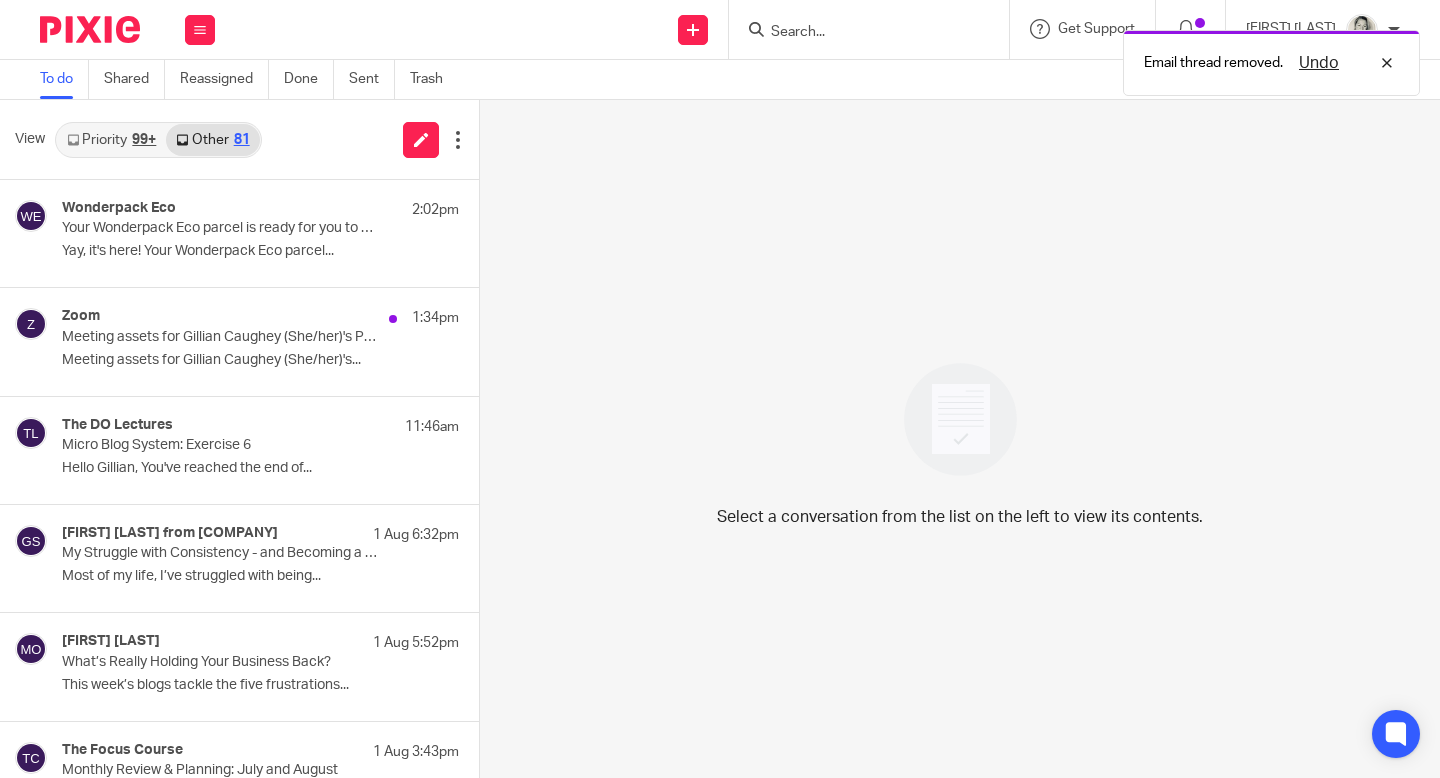 click on "Priority
99+" at bounding box center [111, 140] 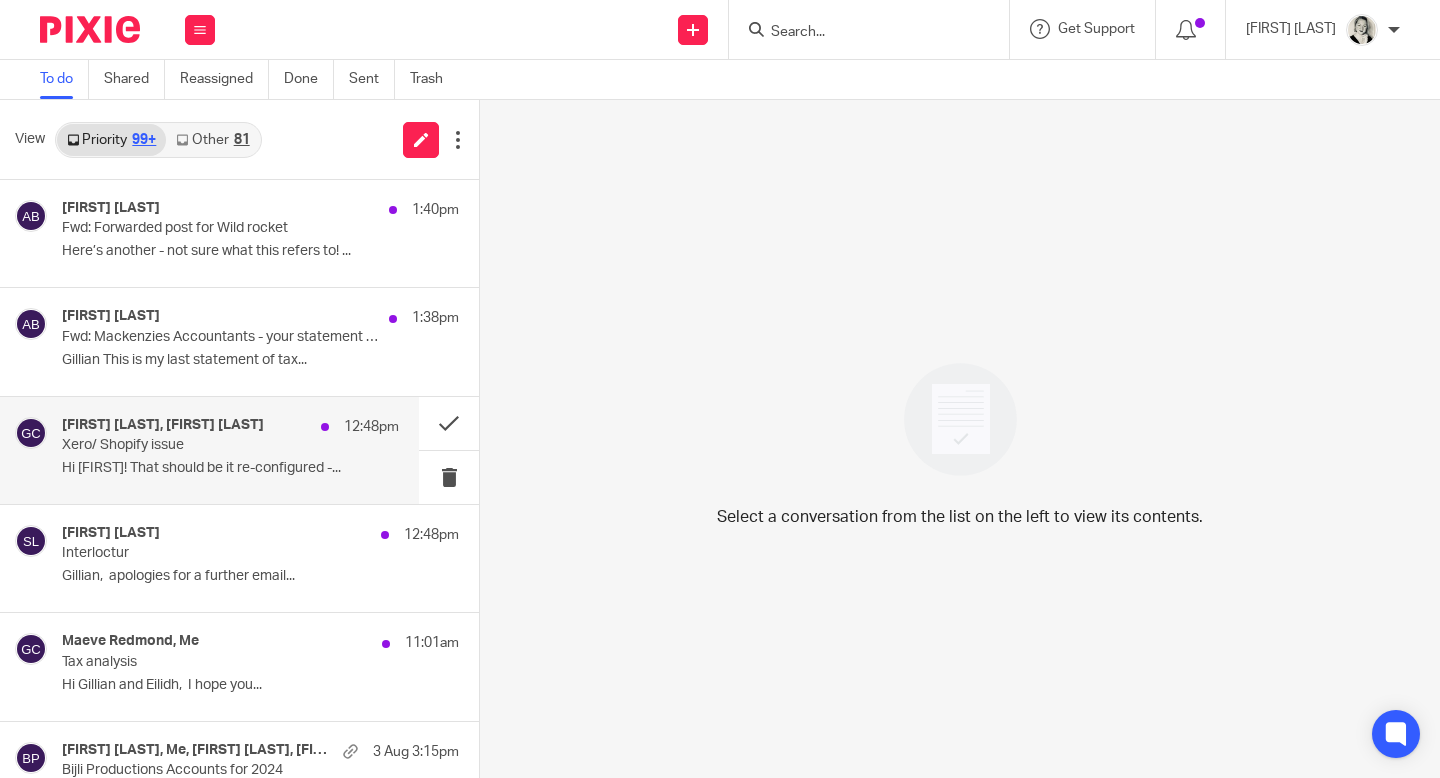 click on "Gabriella Marcella, Gillian Caughey
12:48pm   Xero/ Shopify issue   Hi Gillian!  That should be it re-configured -..." at bounding box center (209, 450) 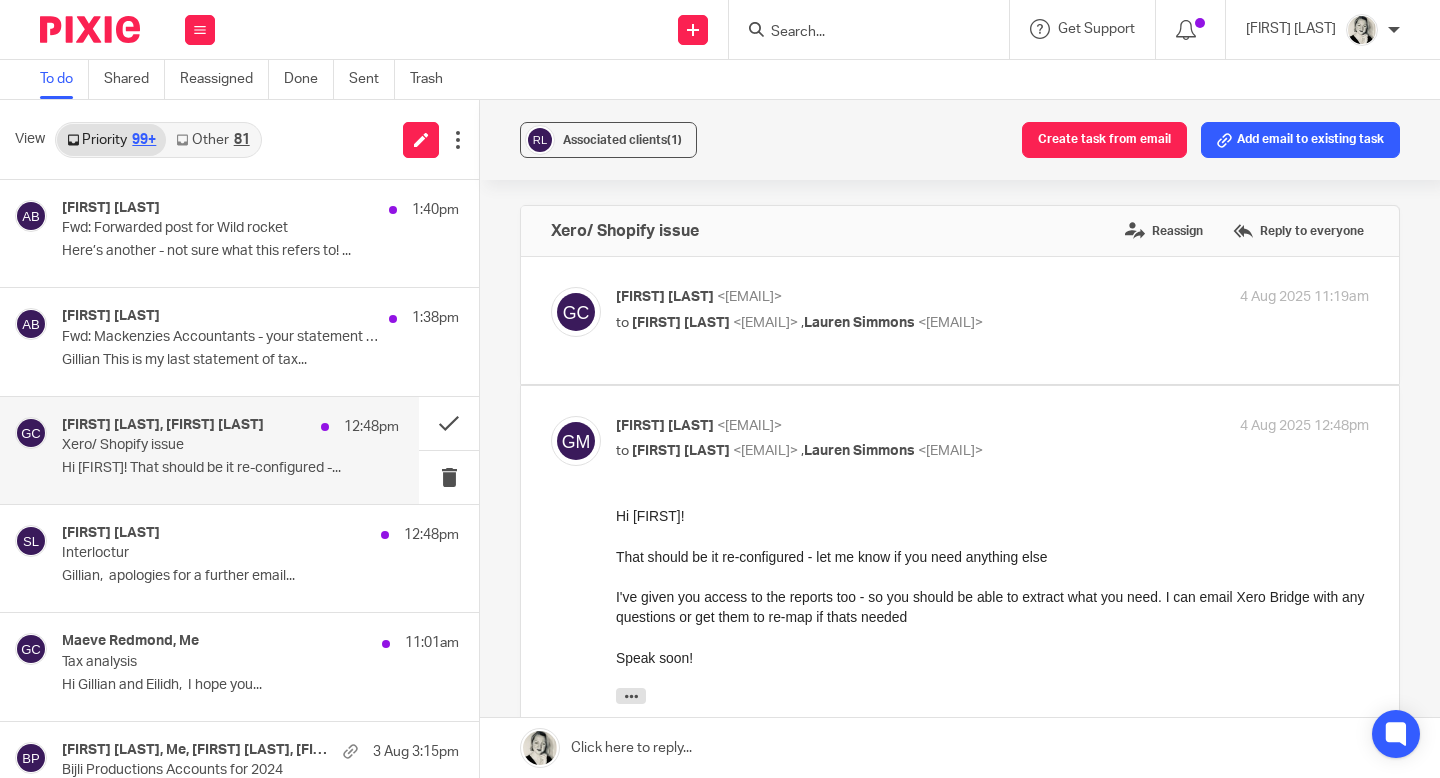 scroll, scrollTop: 0, scrollLeft: 0, axis: both 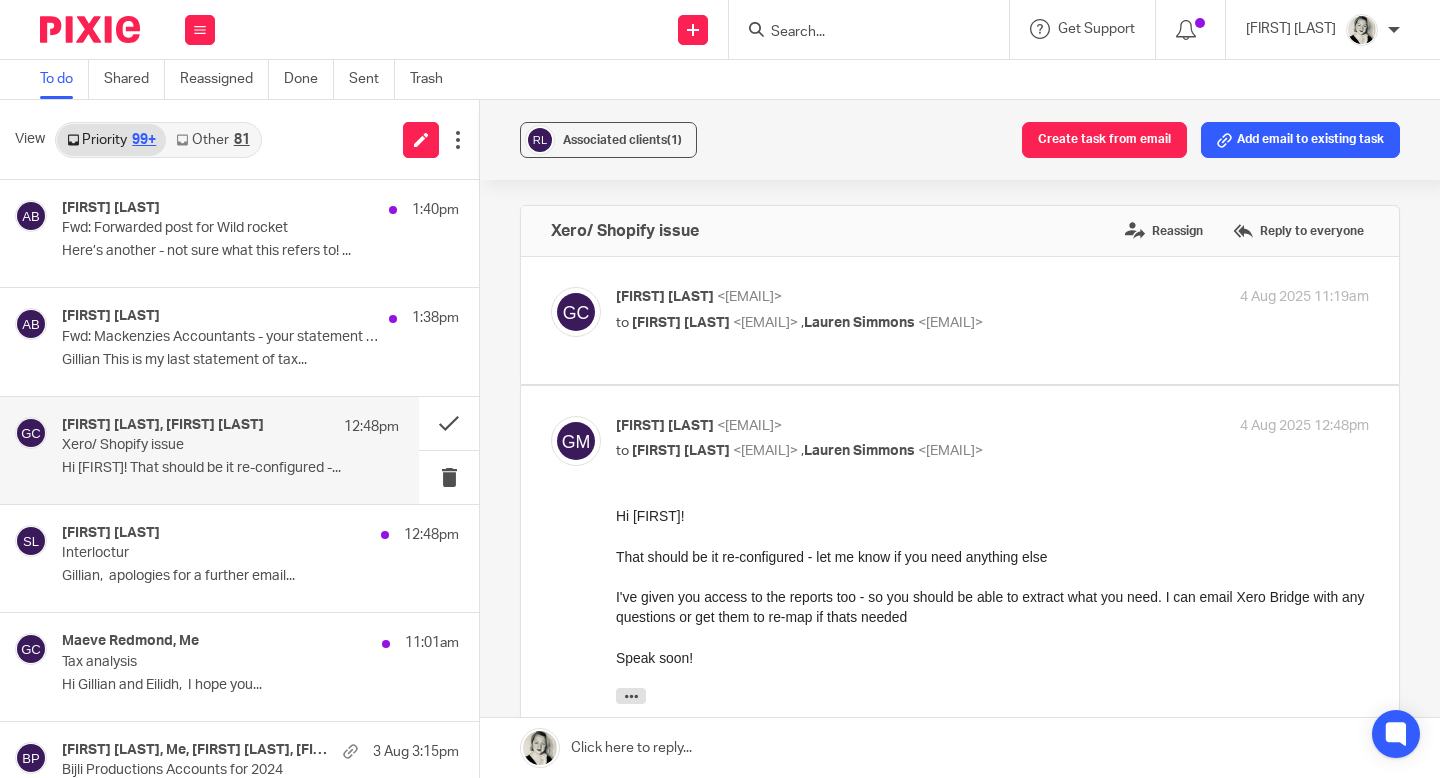click on "Gabriella Di Tano" at bounding box center (681, 323) 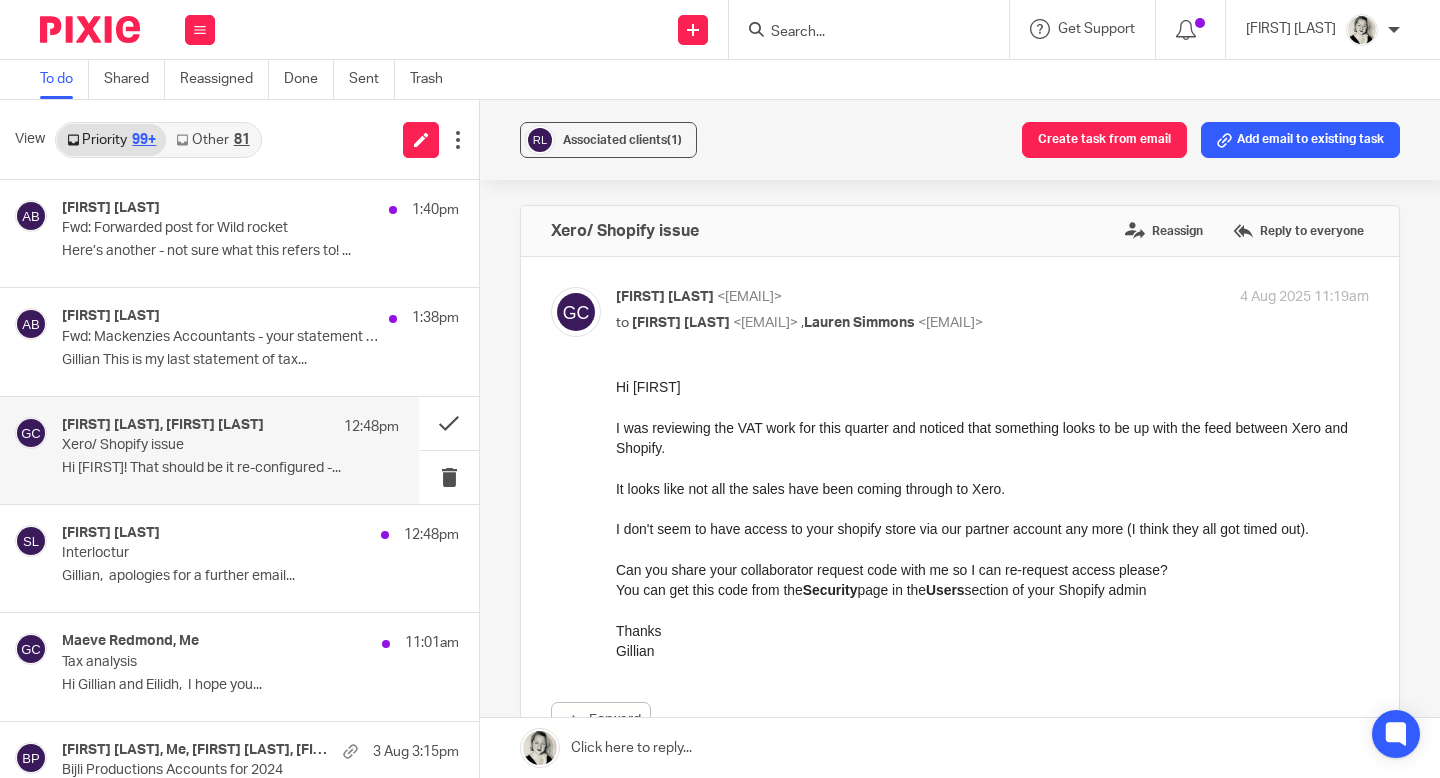 scroll, scrollTop: 0, scrollLeft: 0, axis: both 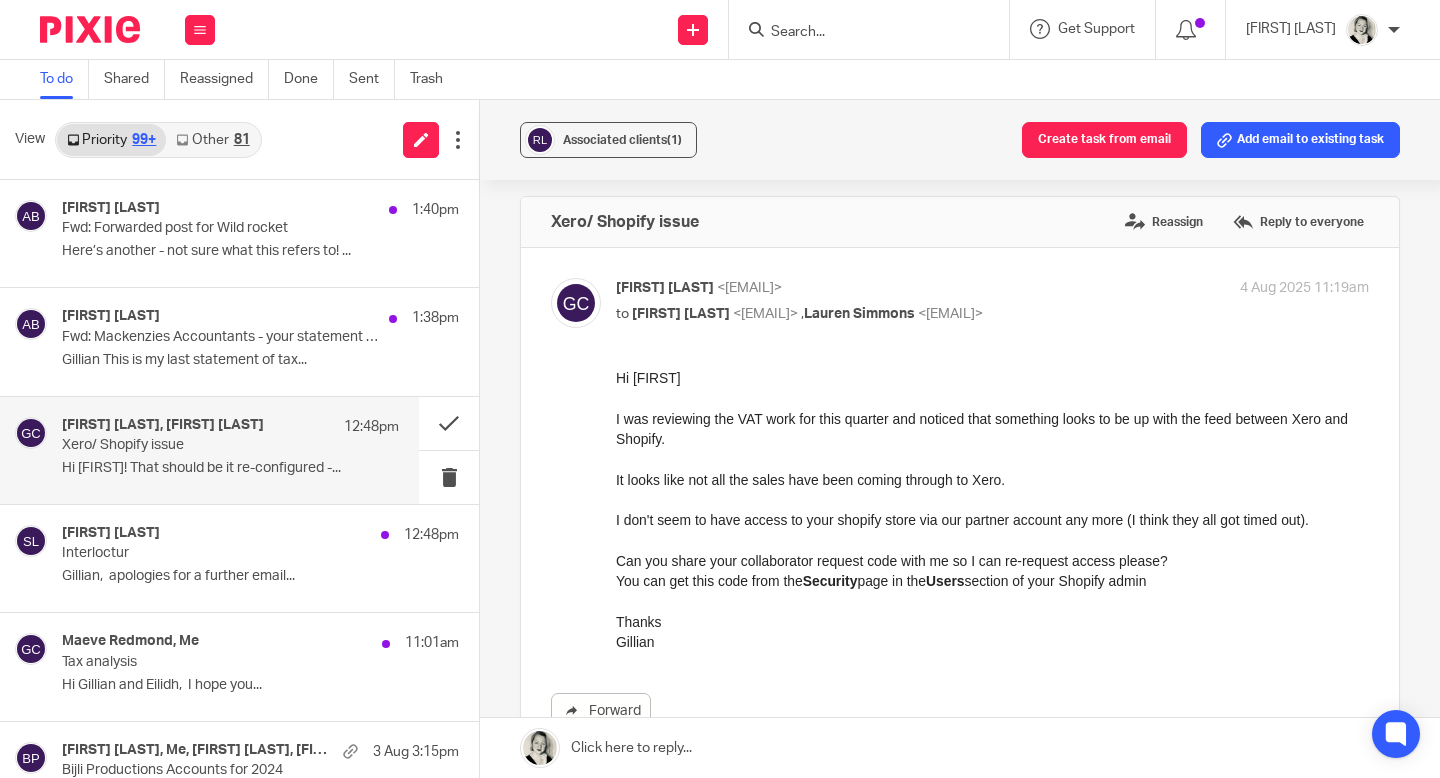 click on "Gabriella Di Tano" at bounding box center [681, 314] 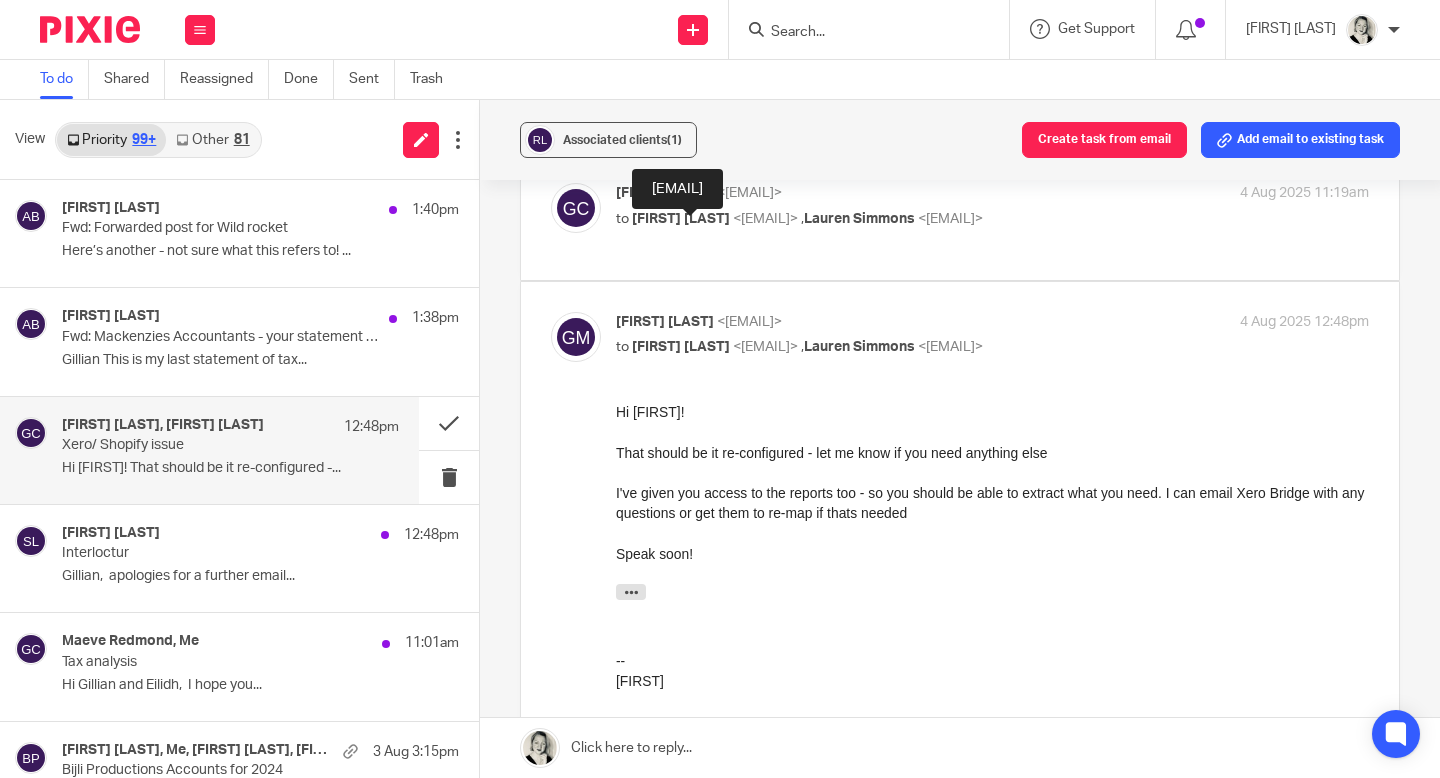 scroll, scrollTop: 107, scrollLeft: 0, axis: vertical 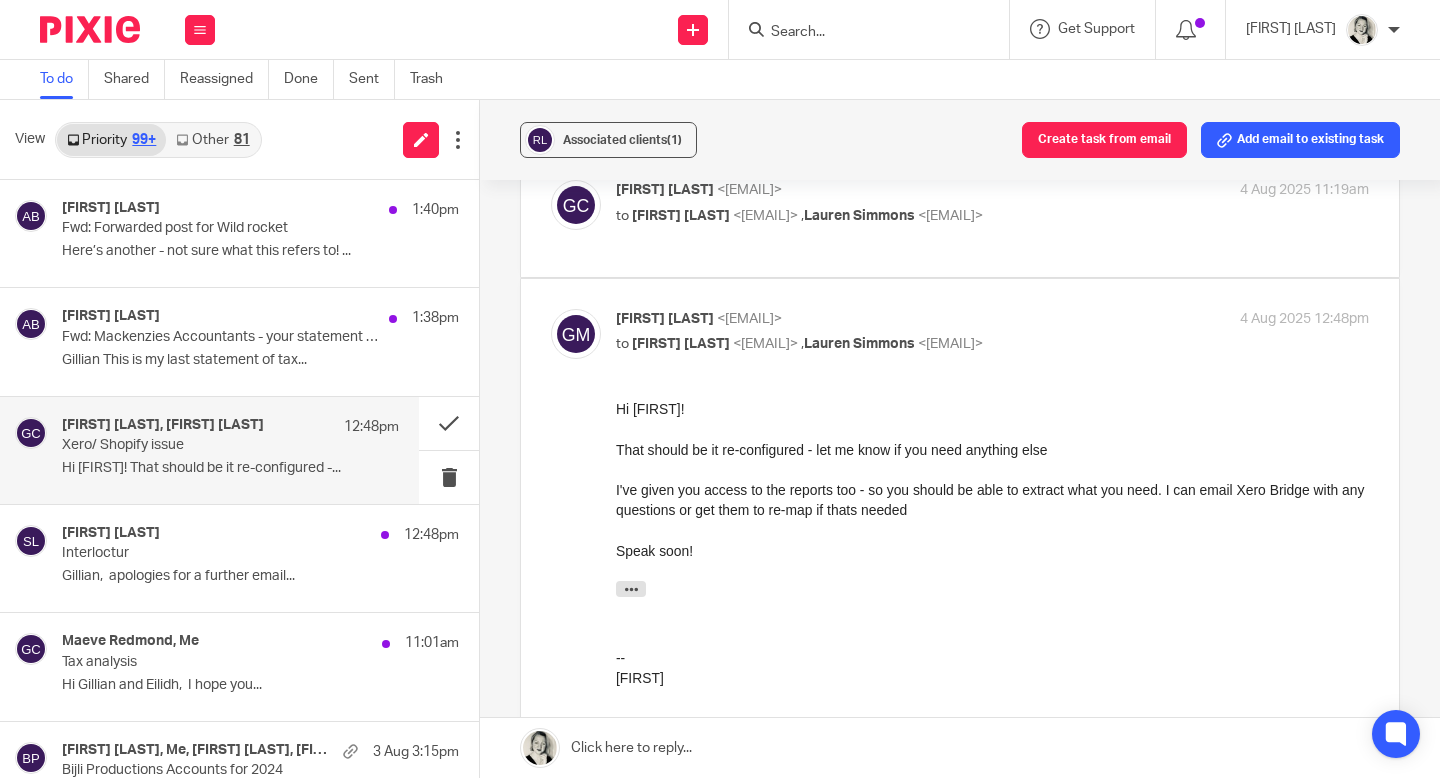 click at bounding box center (960, 748) 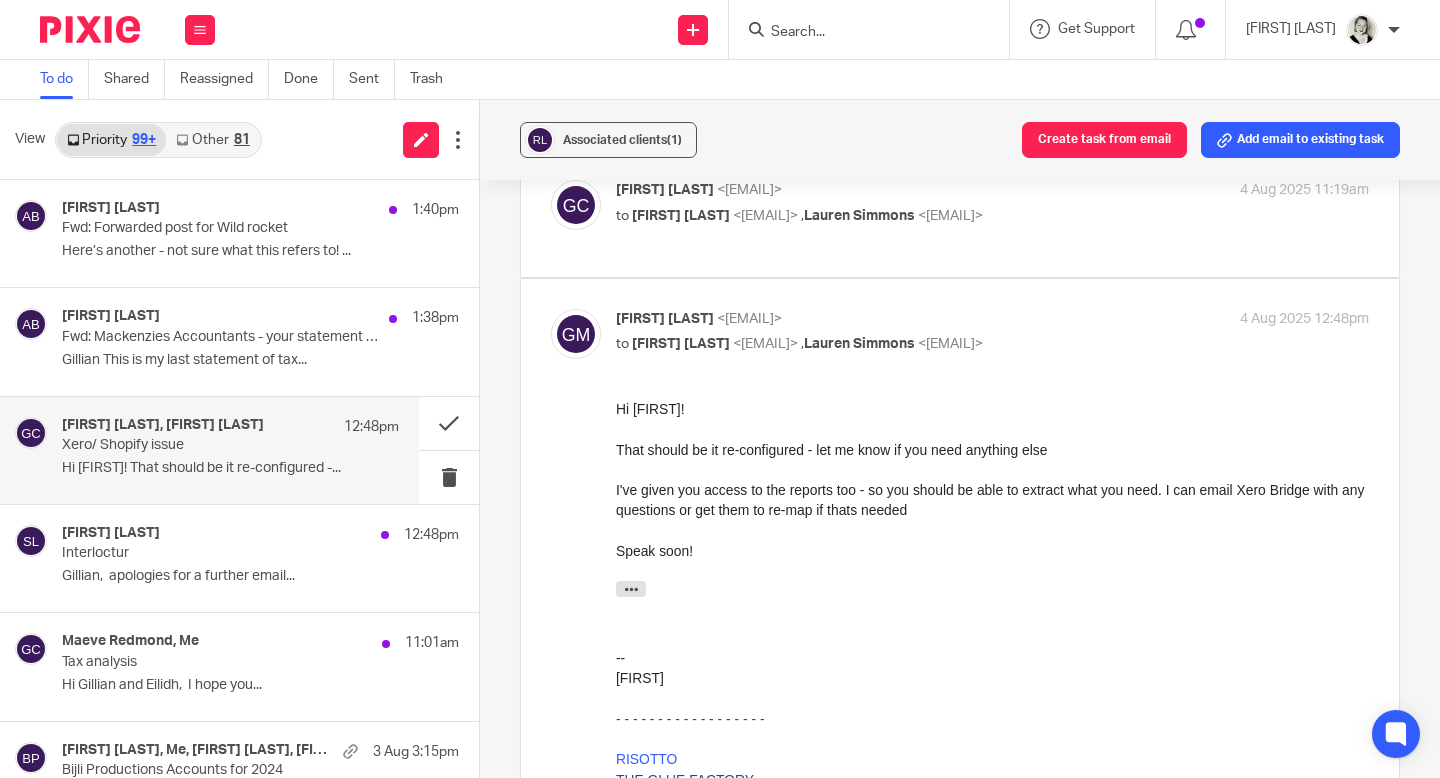 scroll, scrollTop: 932, scrollLeft: 0, axis: vertical 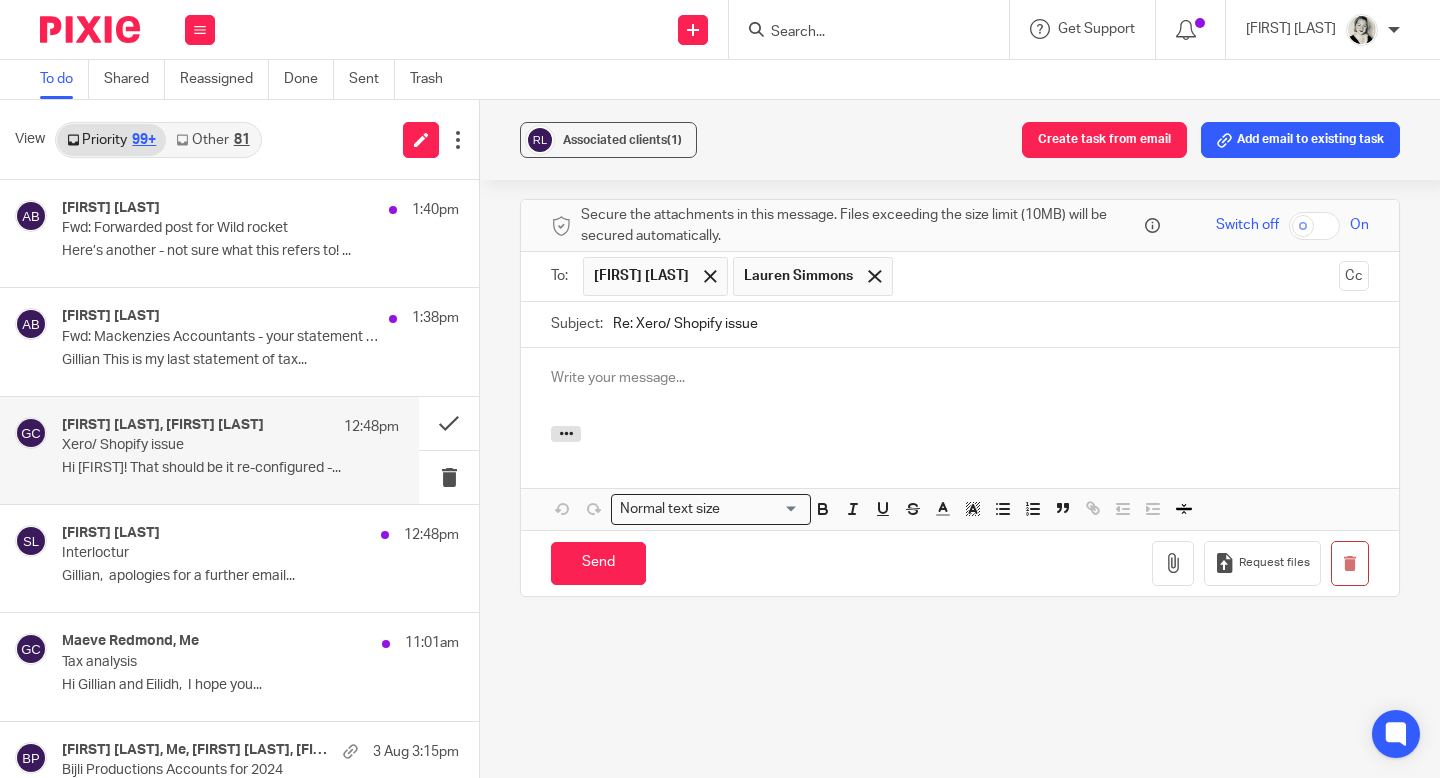 type 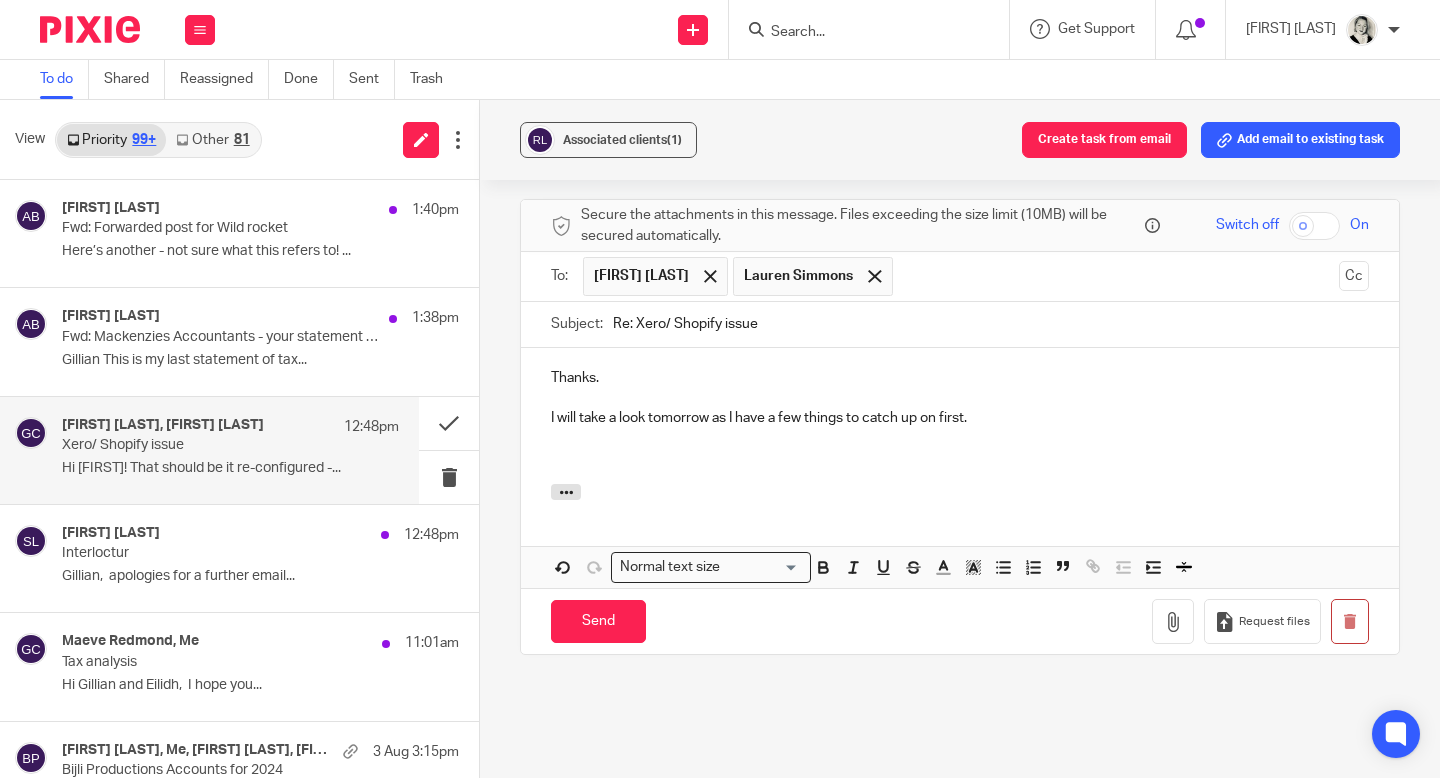 click on "Thanks." at bounding box center [960, 378] 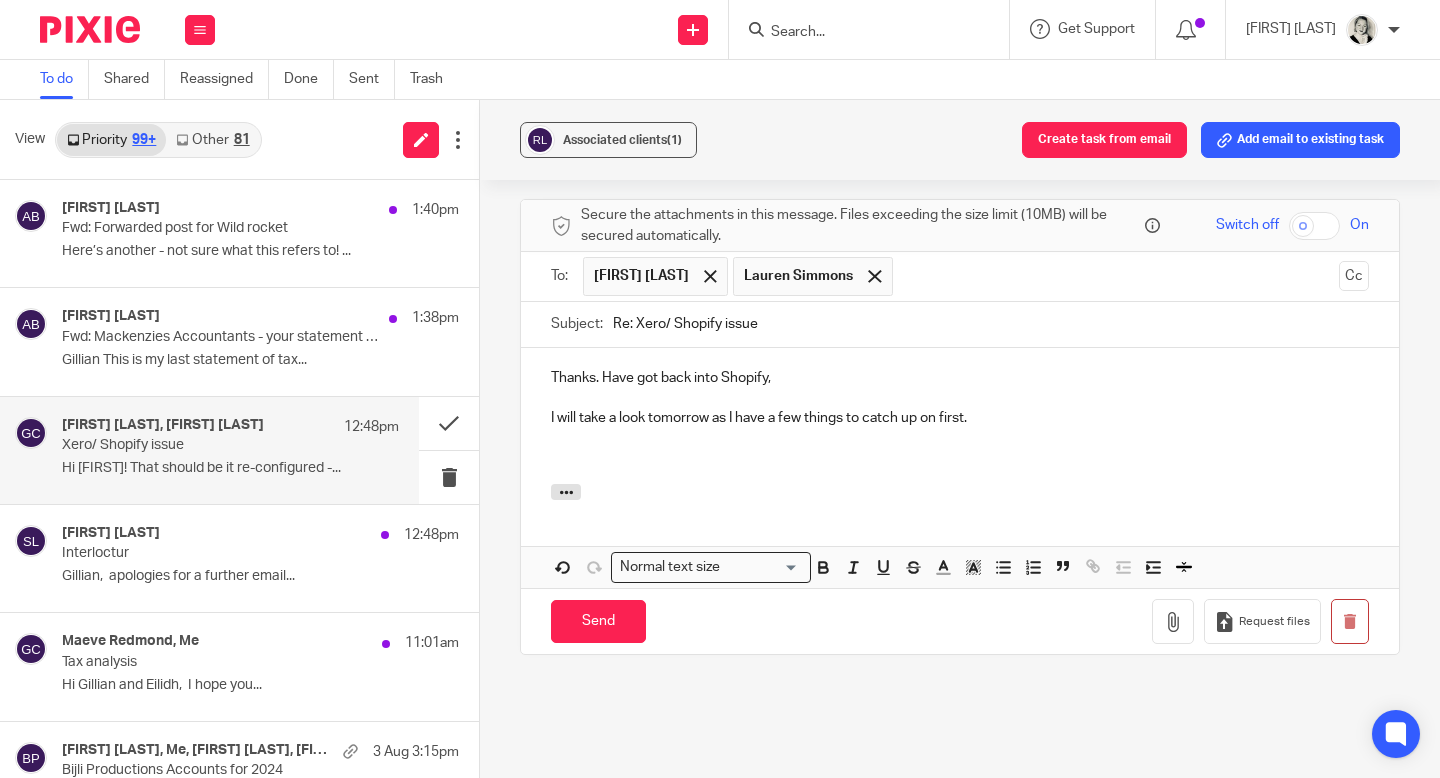 click on "Thanks. Have got back into Shopify," at bounding box center (960, 378) 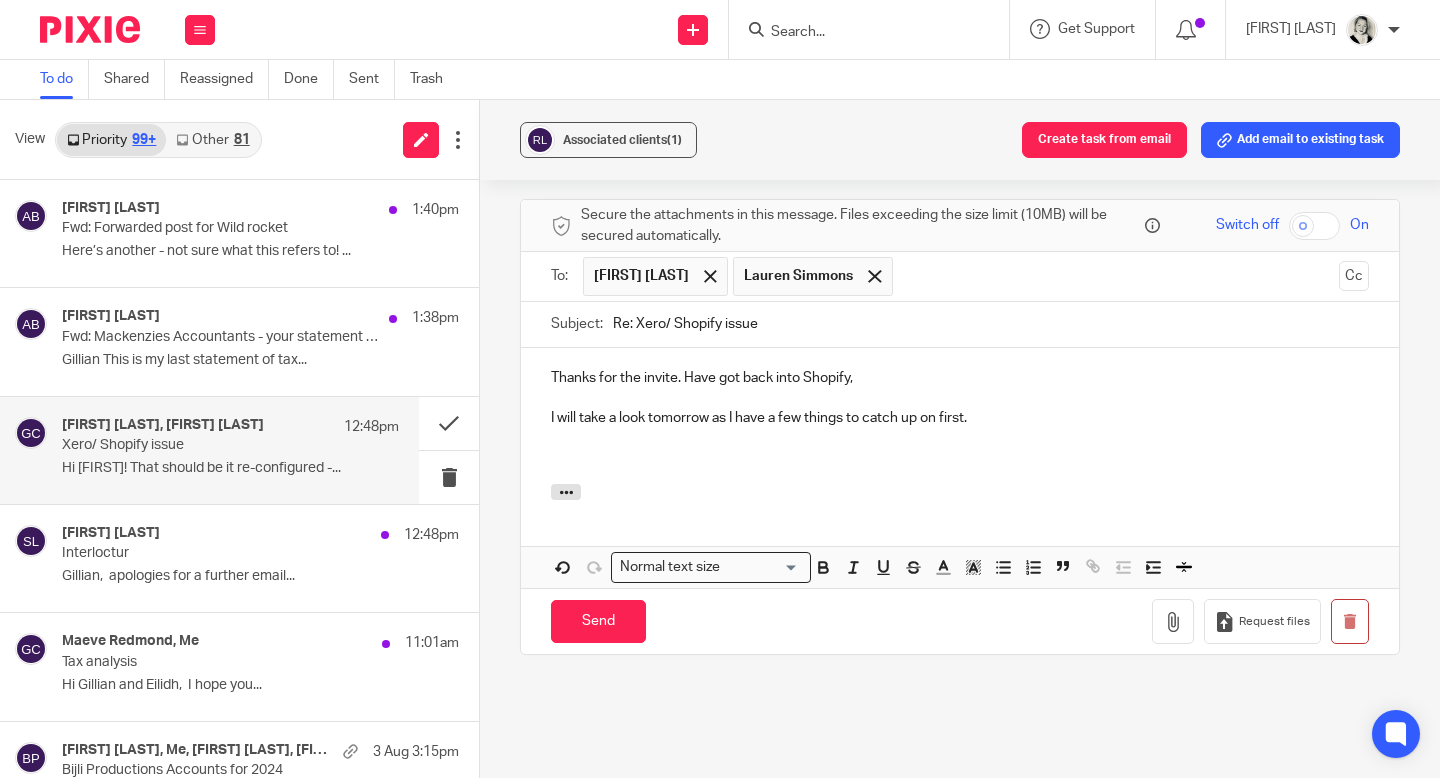 click on "Send
You have unsaved changes
Request files" at bounding box center [960, 621] 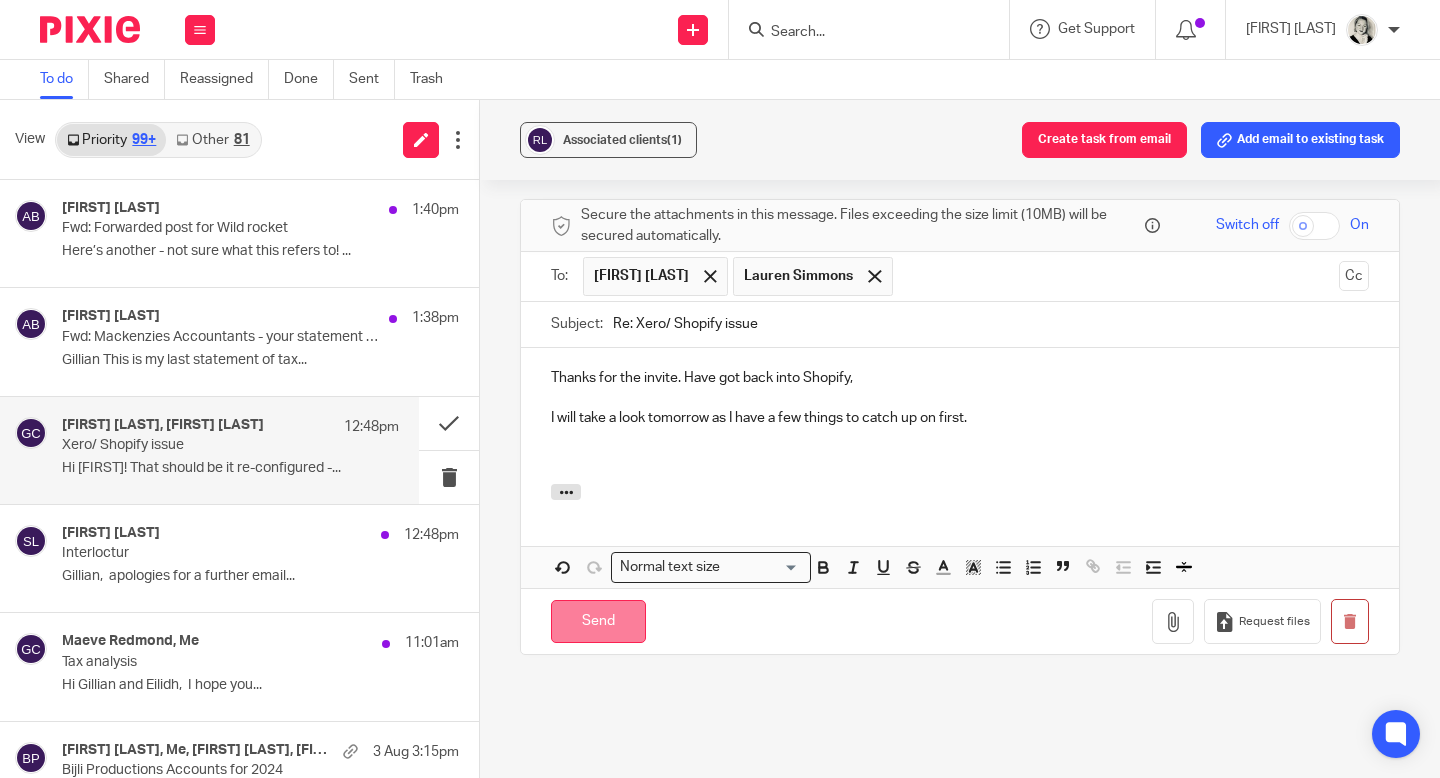 click on "Send" at bounding box center [598, 621] 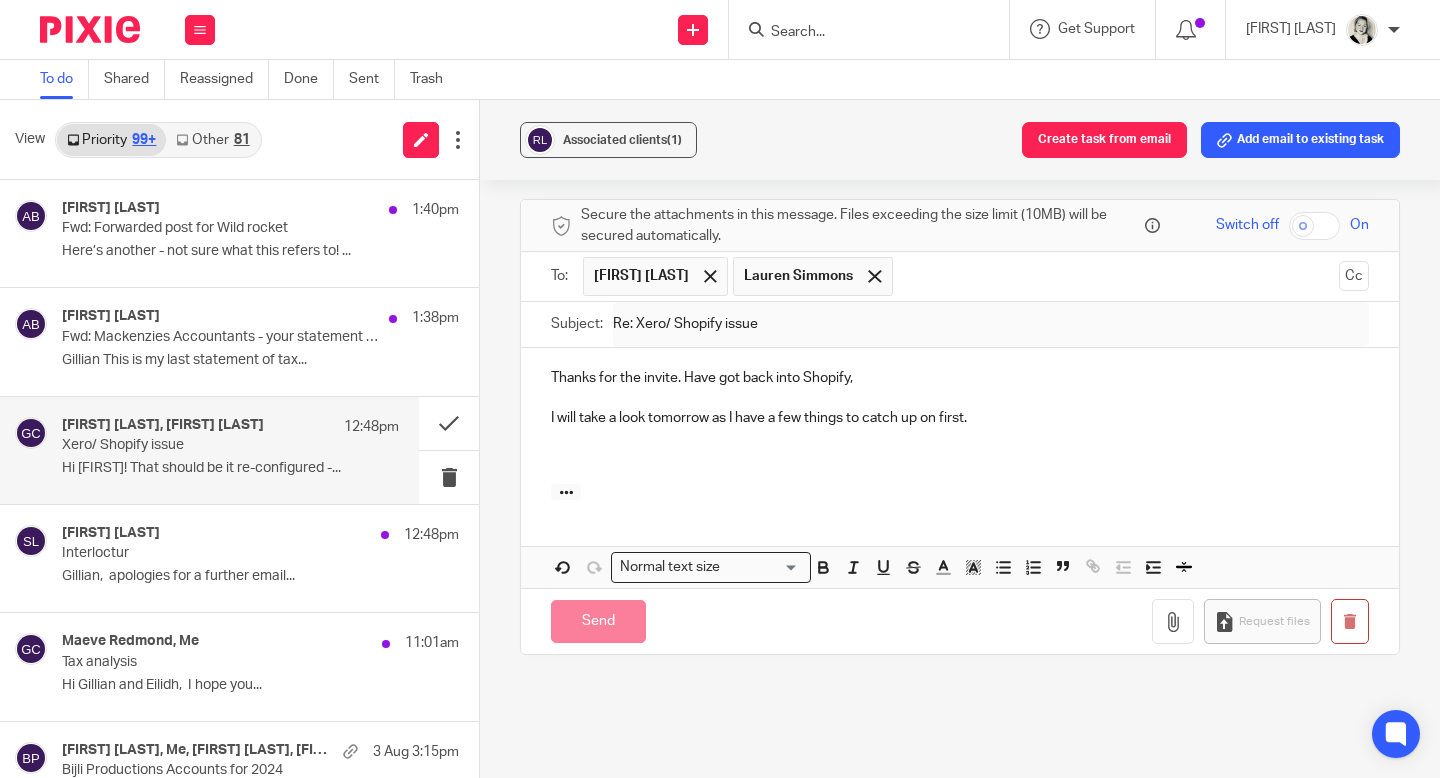 scroll, scrollTop: 585, scrollLeft: 0, axis: vertical 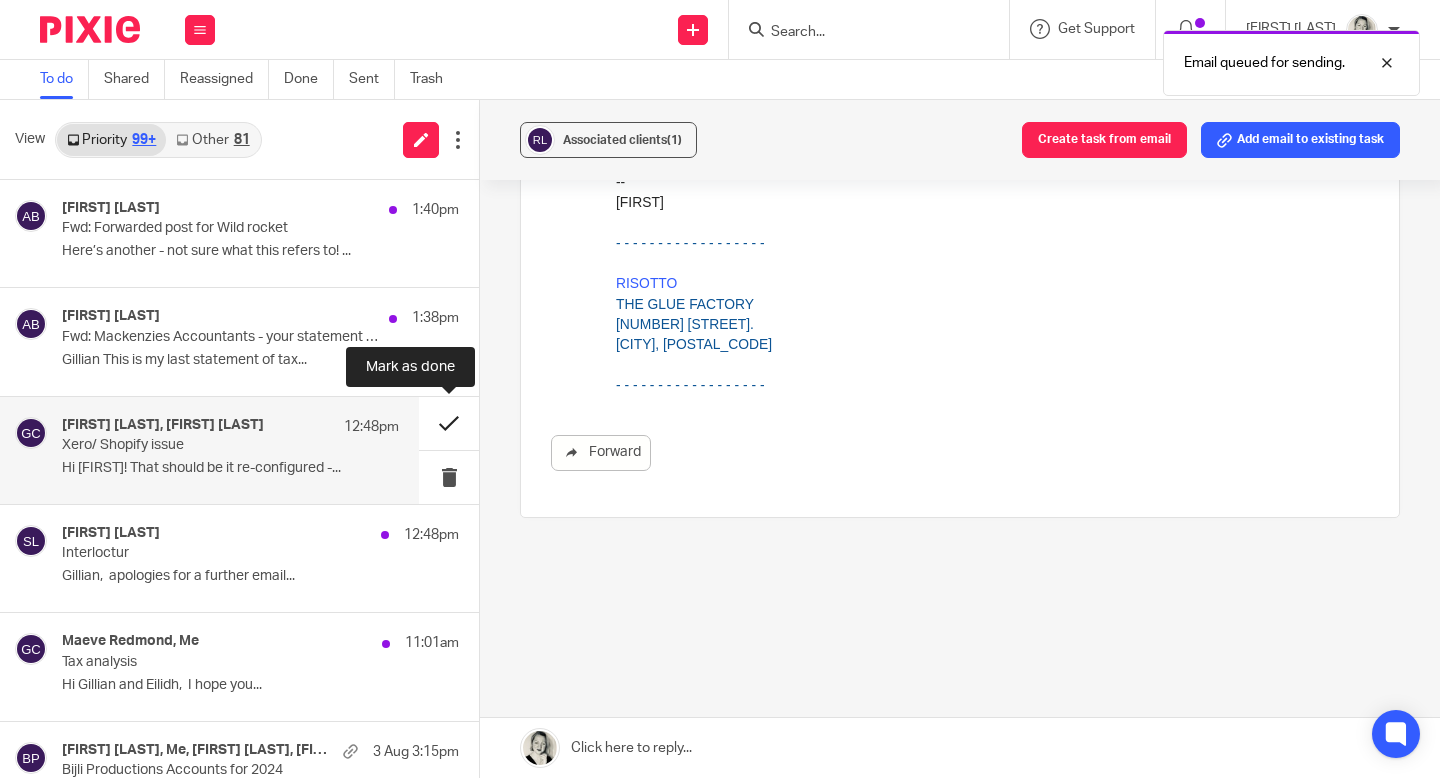 click at bounding box center [449, 423] 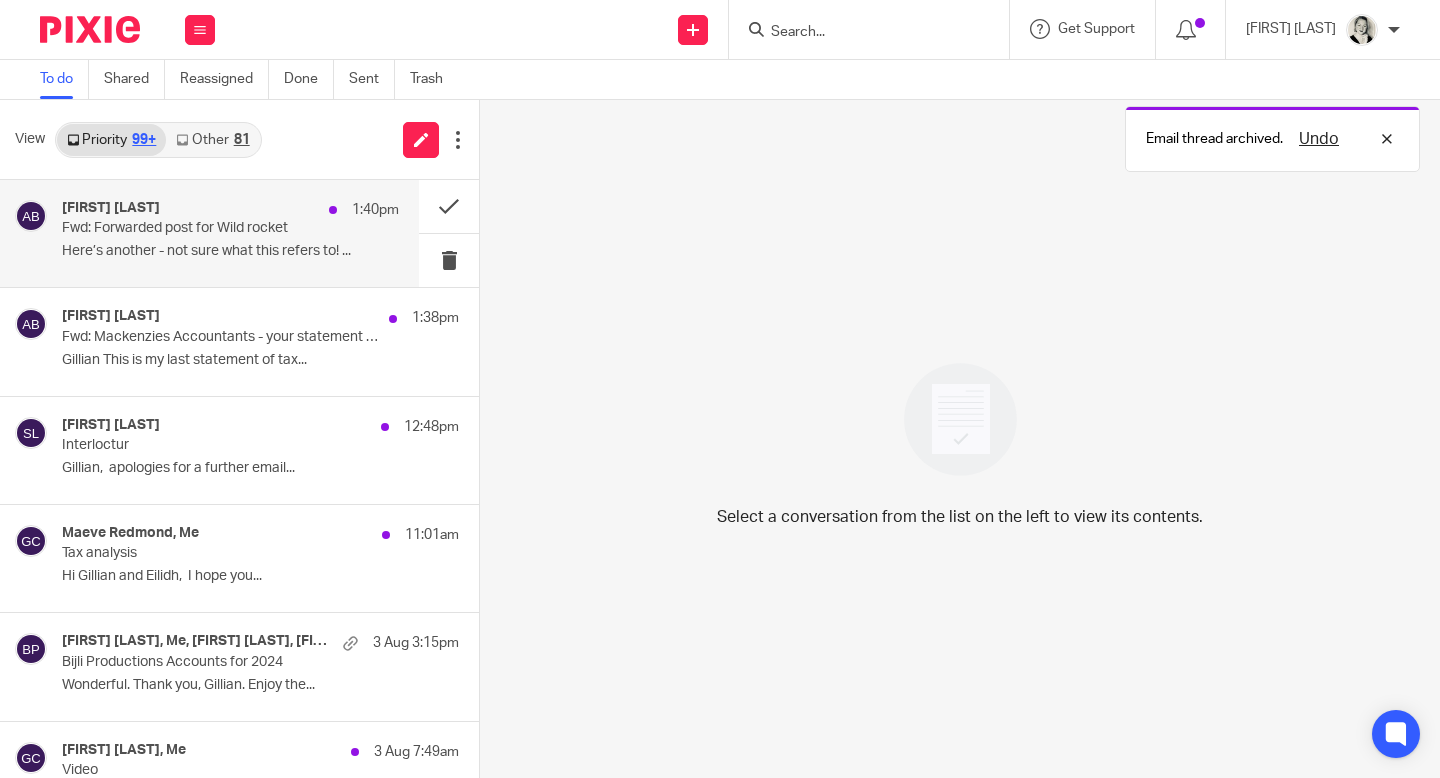 click on "Fwd: Forwarded post for Wild rocket" at bounding box center [197, 228] 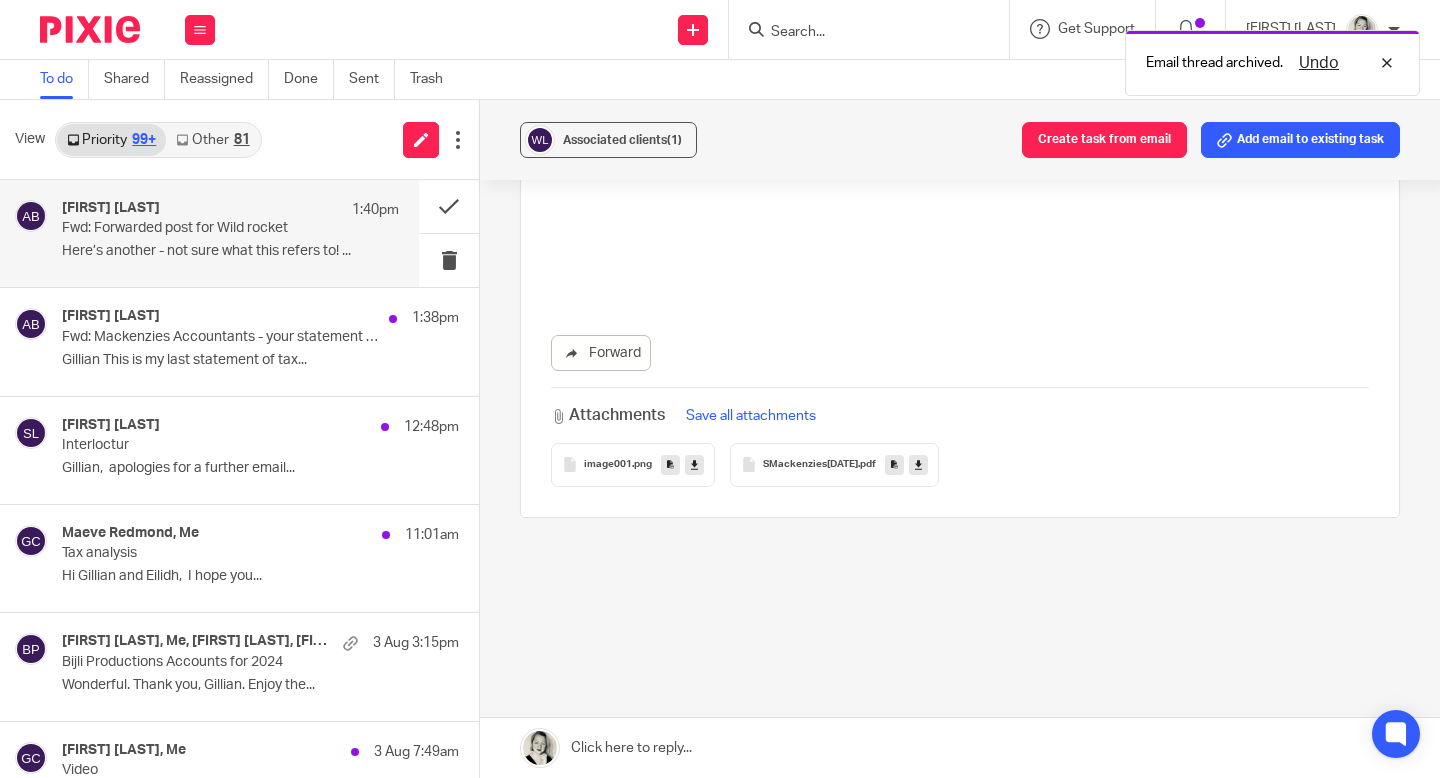 scroll, scrollTop: 0, scrollLeft: 0, axis: both 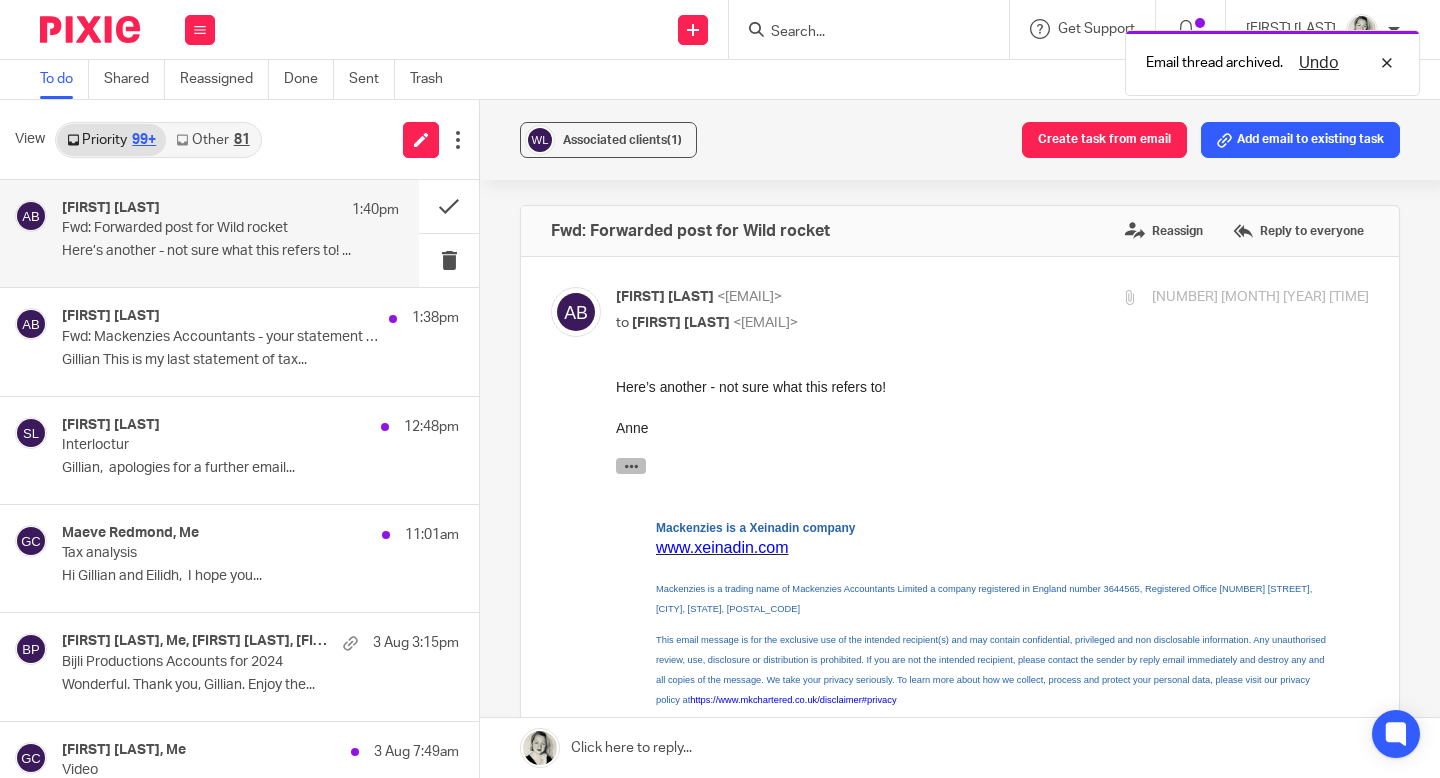 click at bounding box center (631, 466) 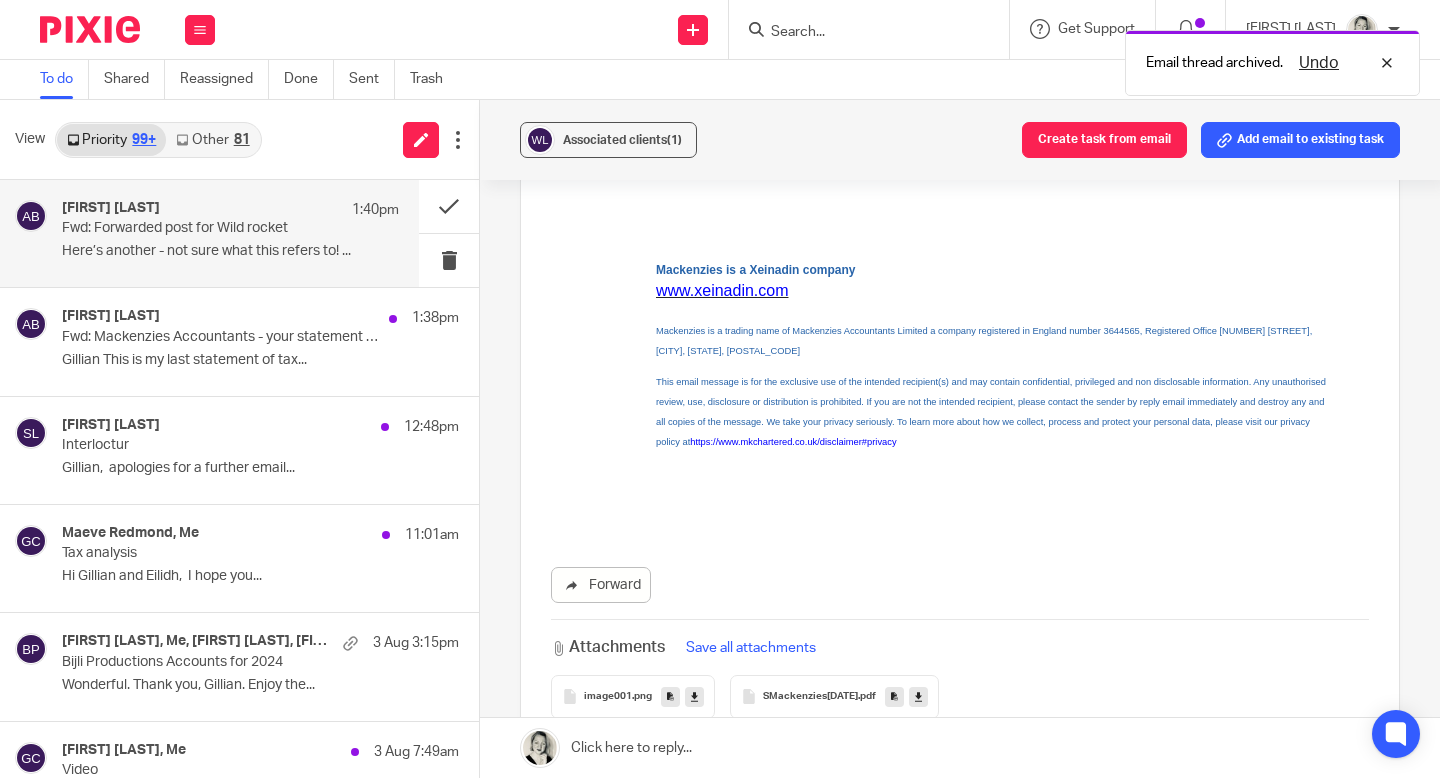 scroll, scrollTop: 993, scrollLeft: 0, axis: vertical 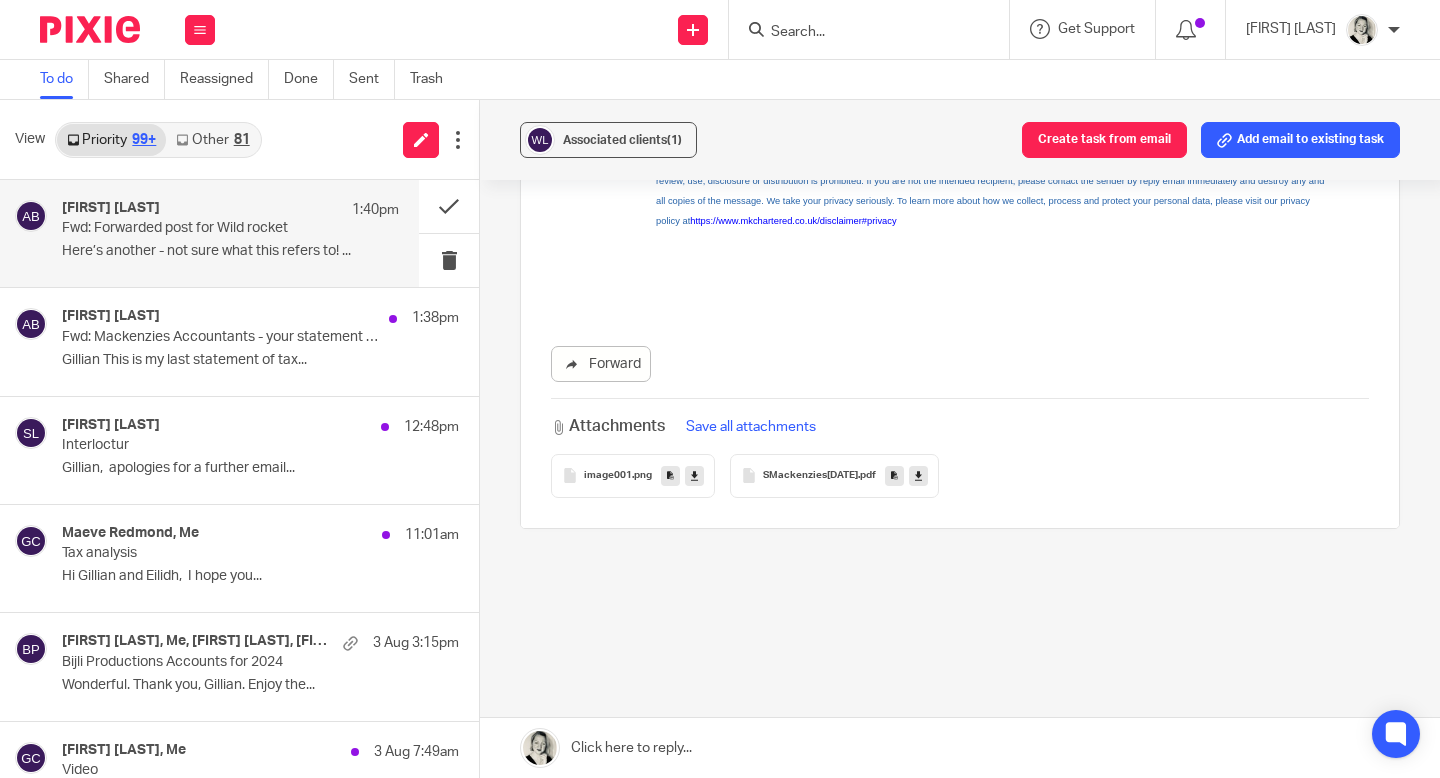 click at bounding box center (918, 476) 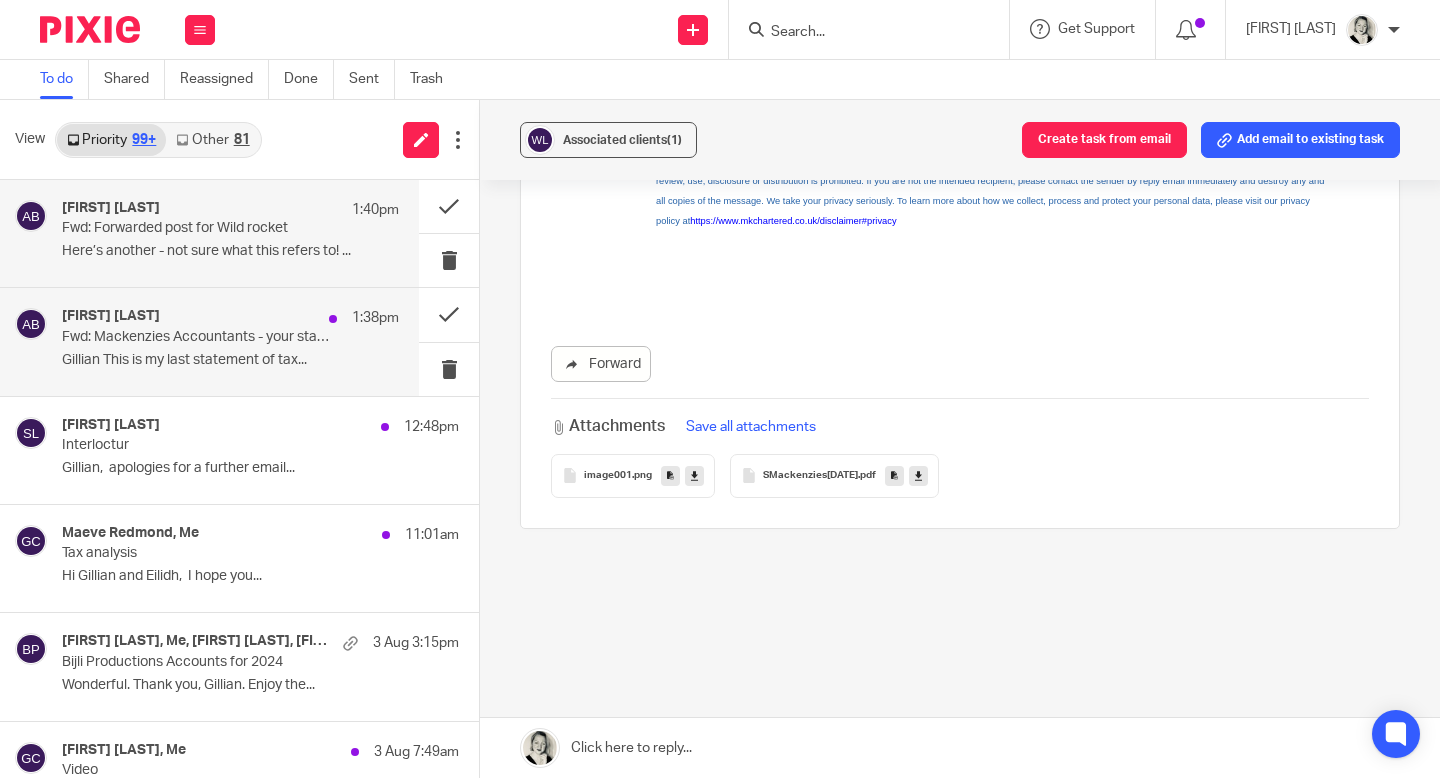 click on "Fwd: Mackenzies Accountants - your statement of account" at bounding box center [197, 337] 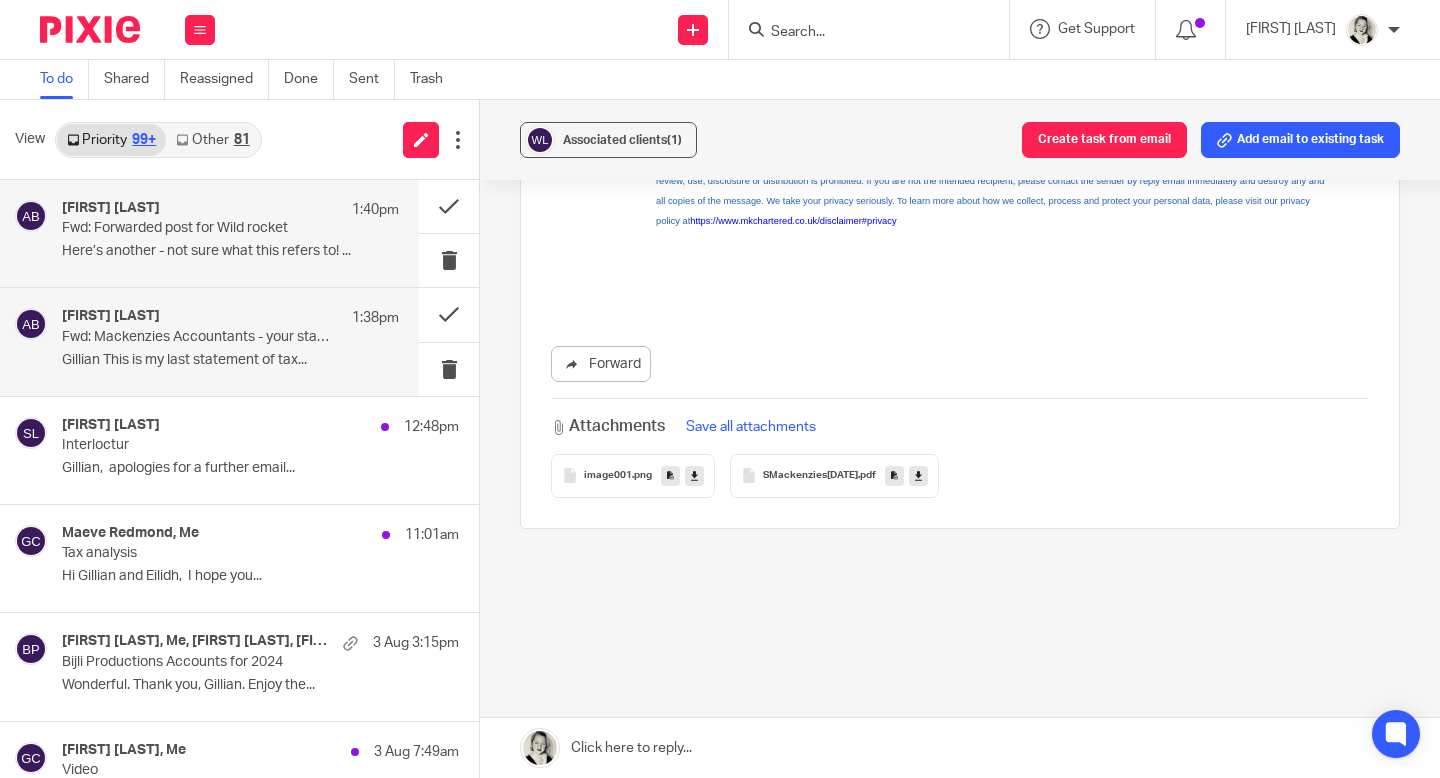 scroll, scrollTop: 0, scrollLeft: 0, axis: both 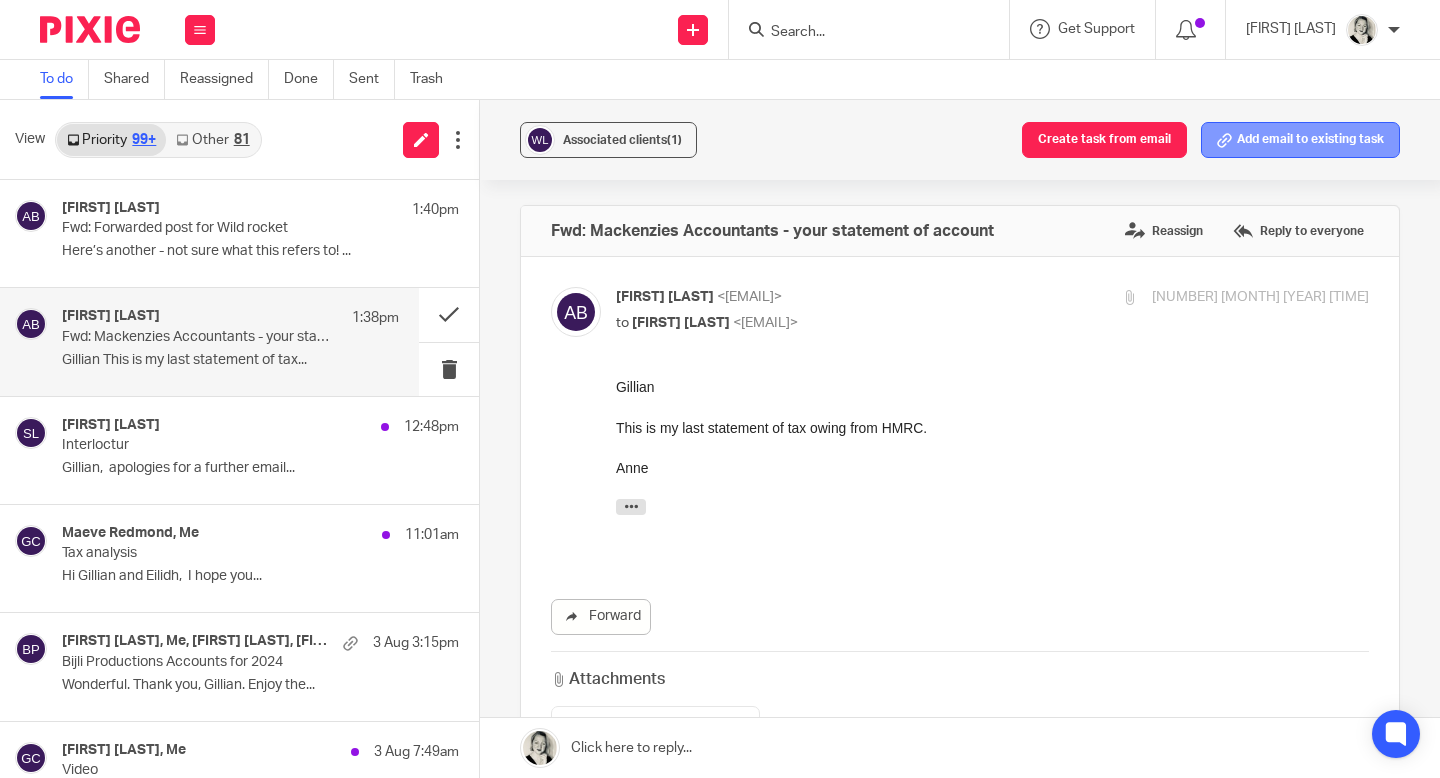 click on "Add email to existing task" at bounding box center (1300, 140) 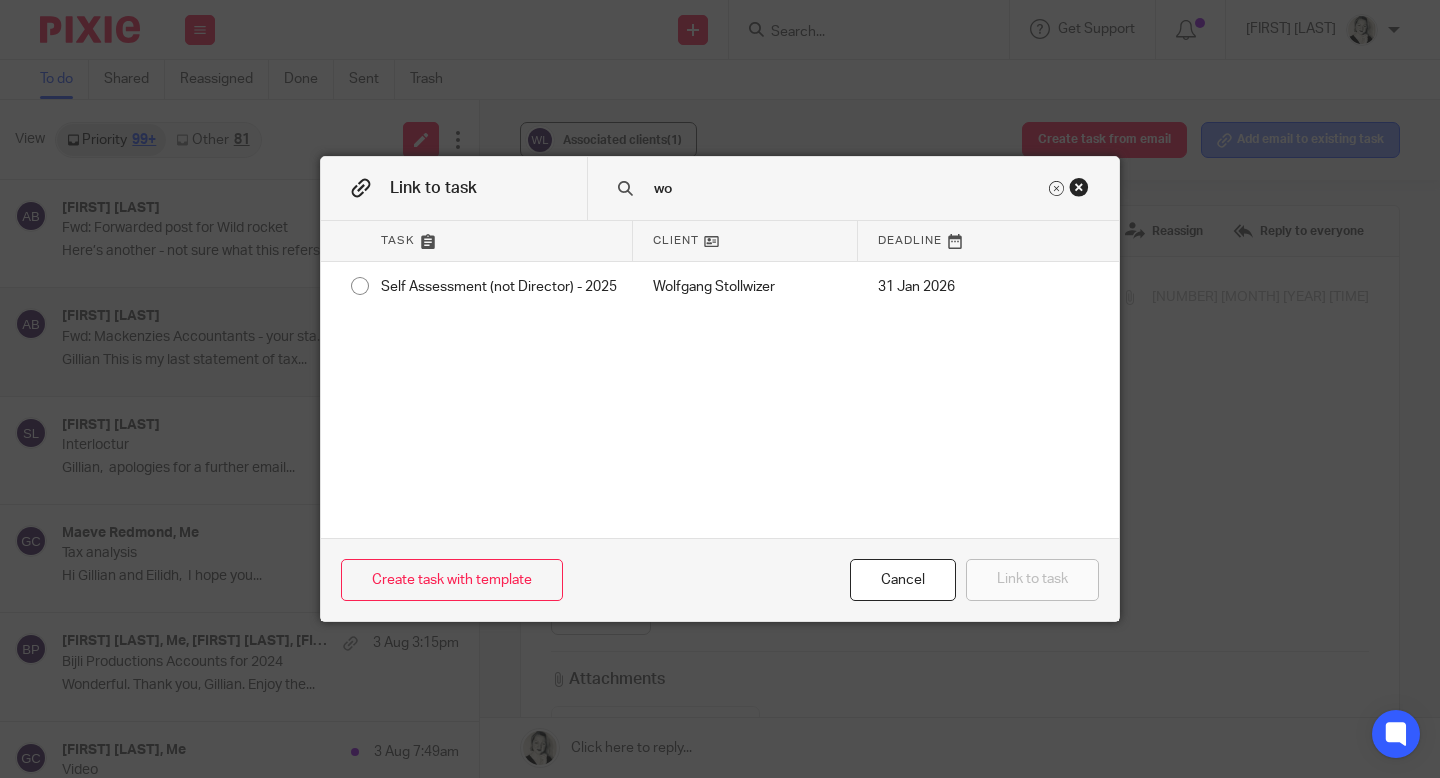 type on "w" 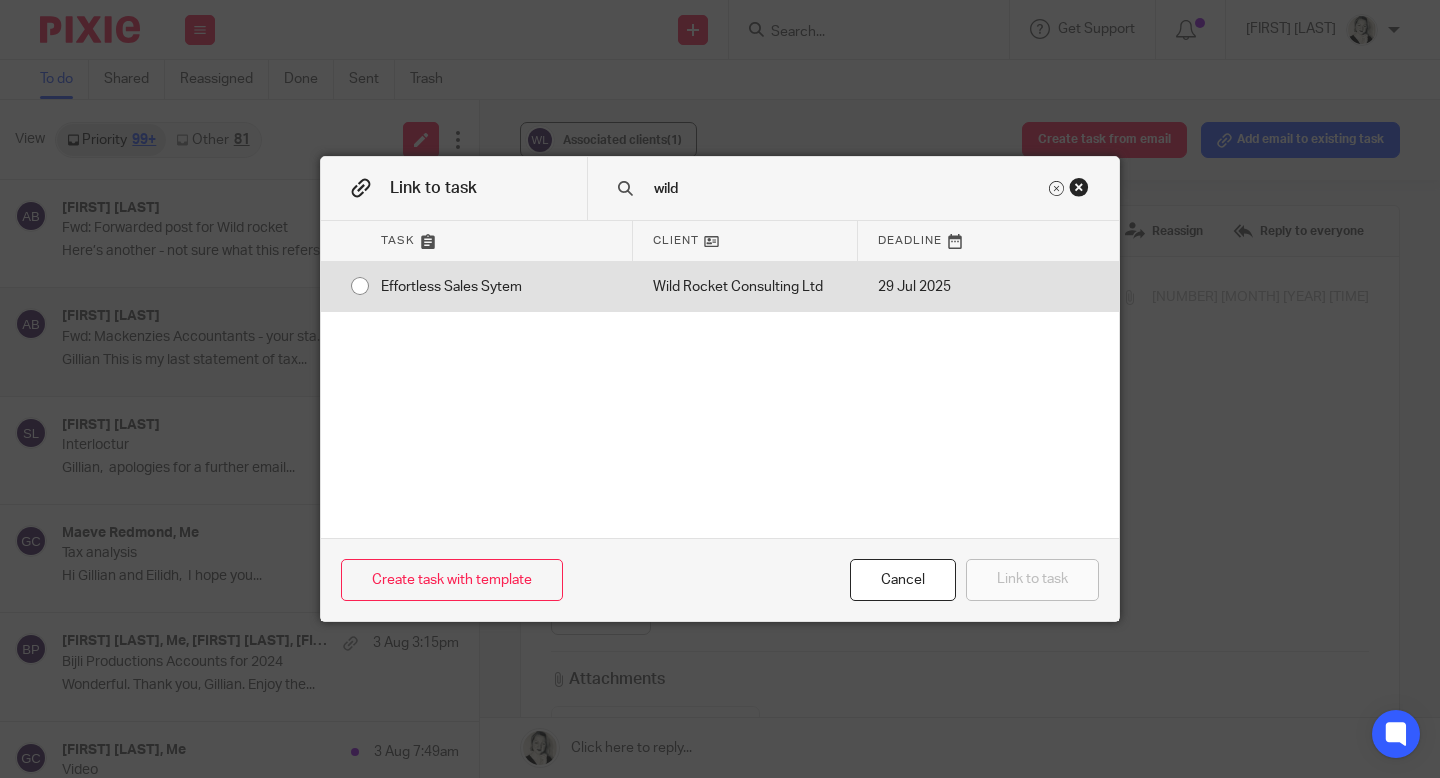 type on "wild" 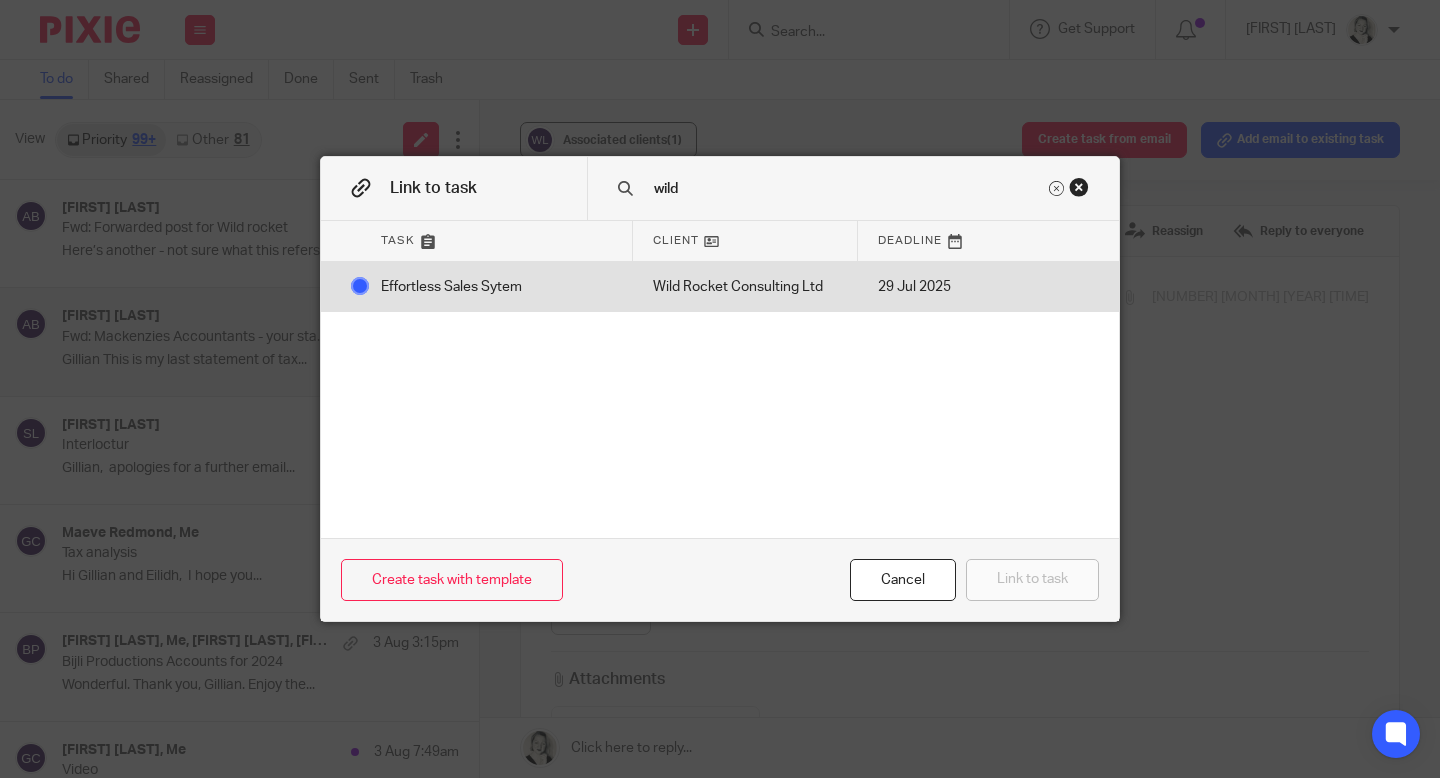 radio on "true" 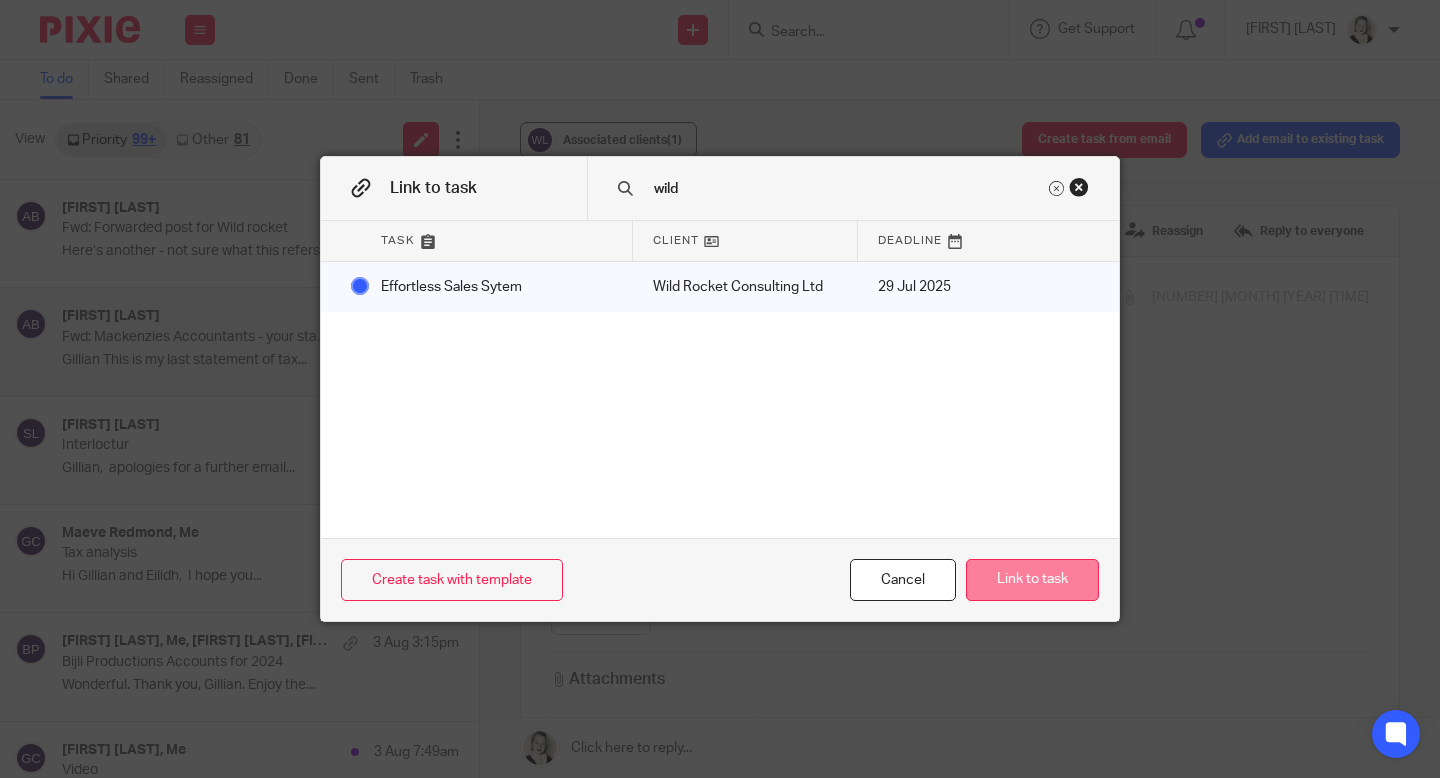 click on "Link to task" at bounding box center (1032, 580) 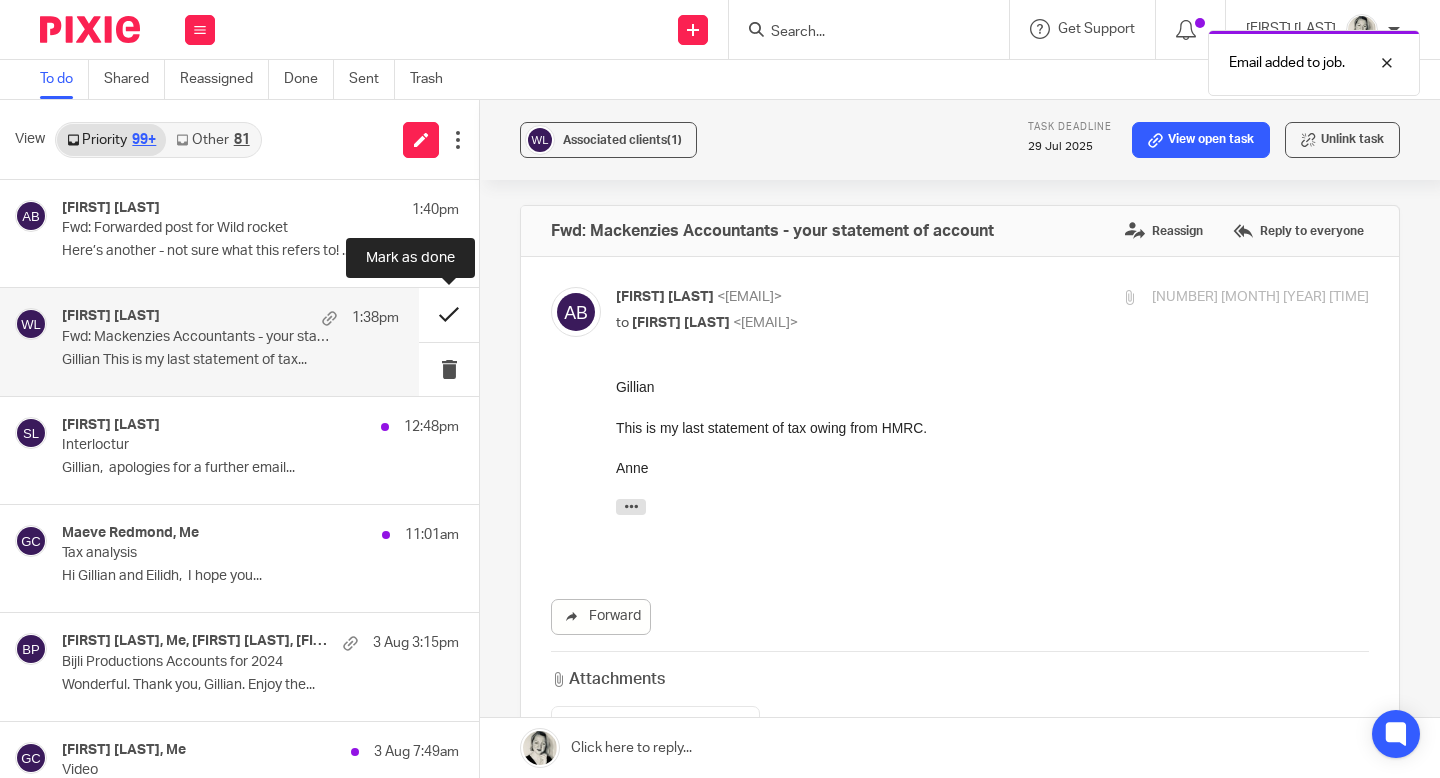 click at bounding box center [449, 314] 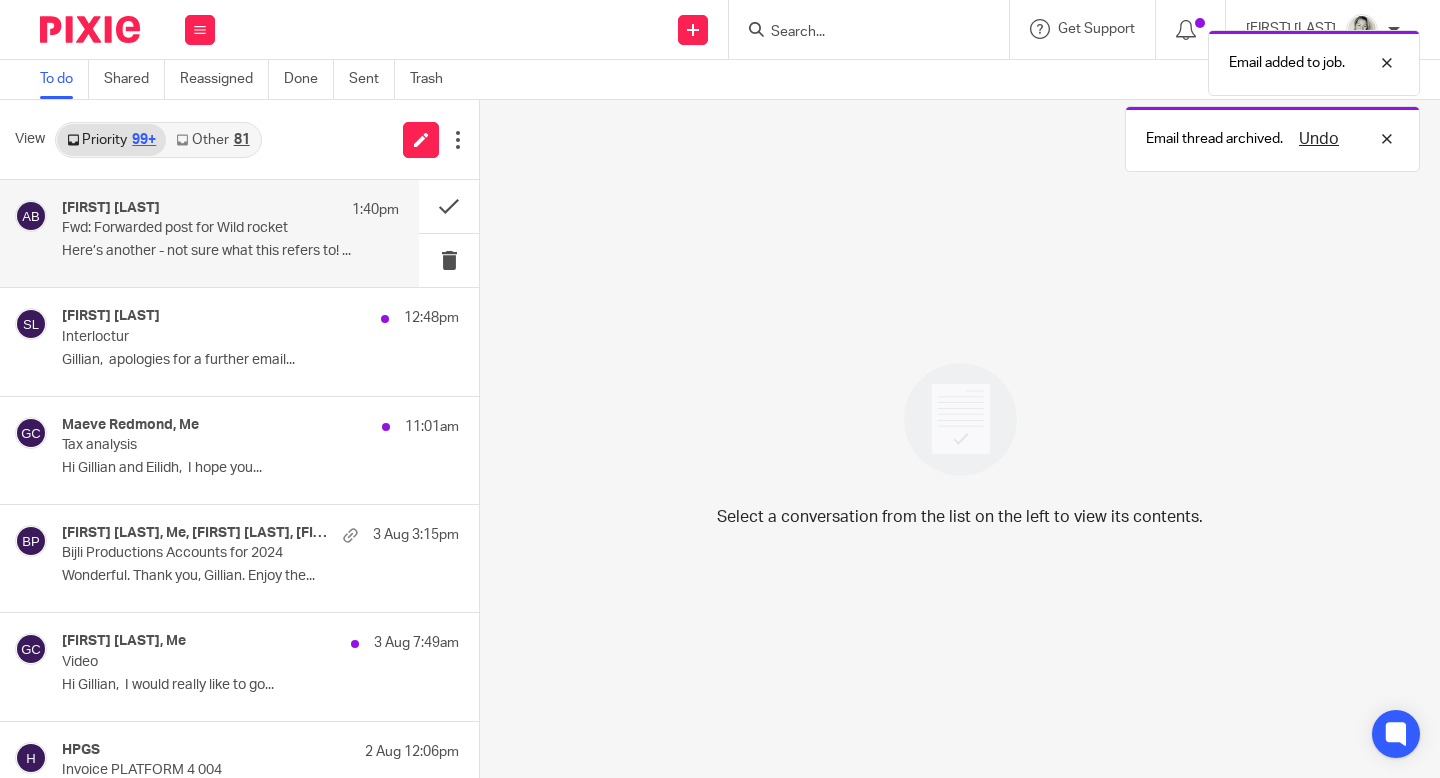 click on "Fwd: Forwarded post for Wild rocket" at bounding box center [197, 228] 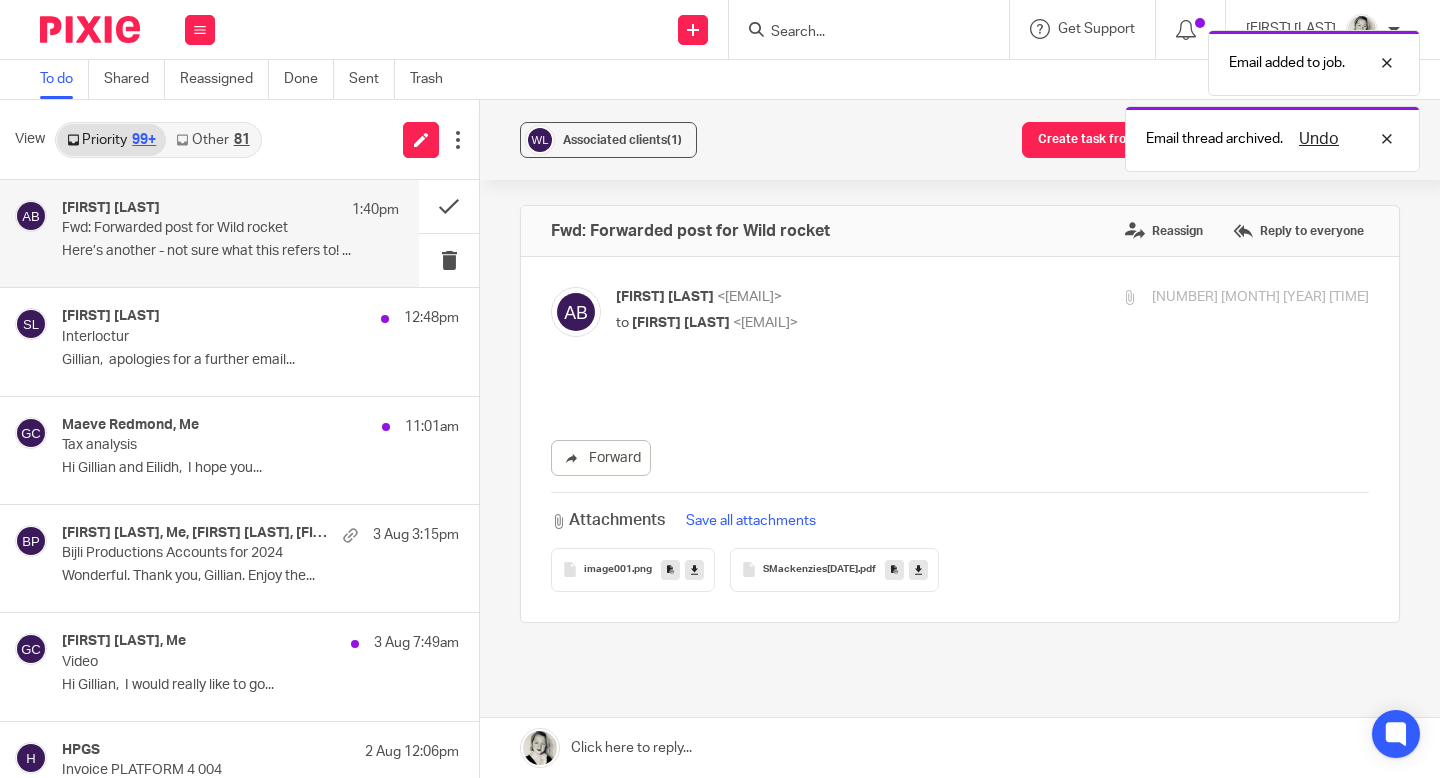 scroll, scrollTop: 0, scrollLeft: 0, axis: both 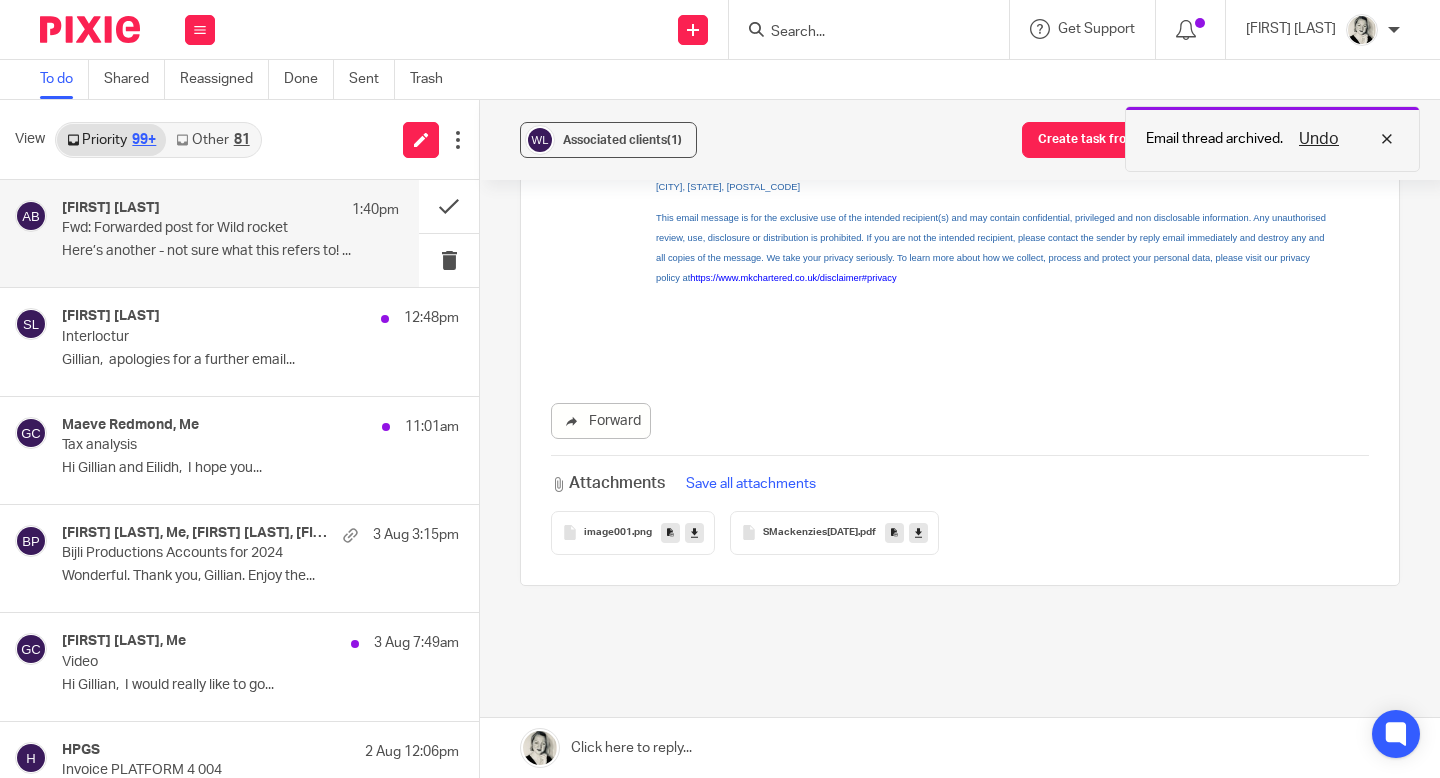 click on "Undo" at bounding box center [1319, 139] 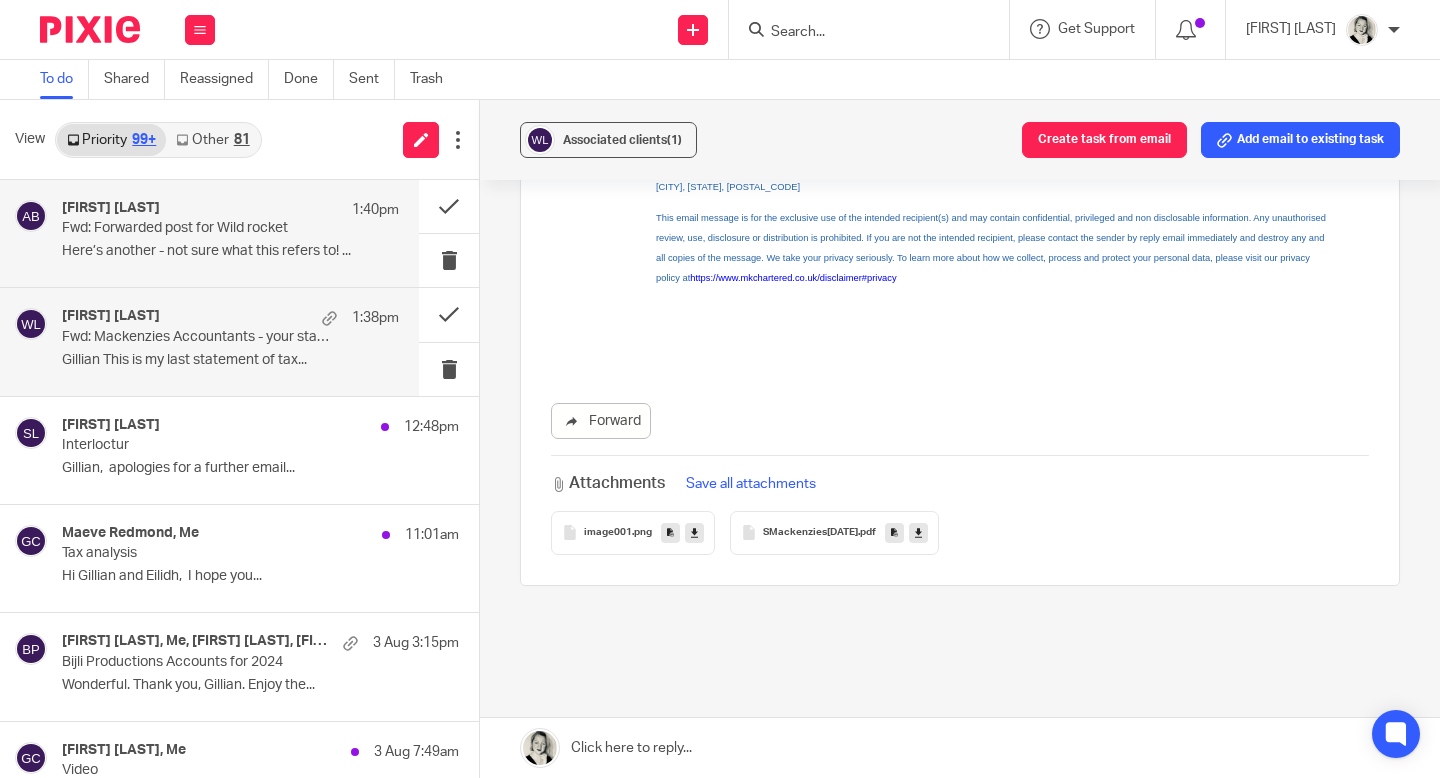 click on "Fwd: Mackenzies Accountants - your statement of account" at bounding box center (197, 337) 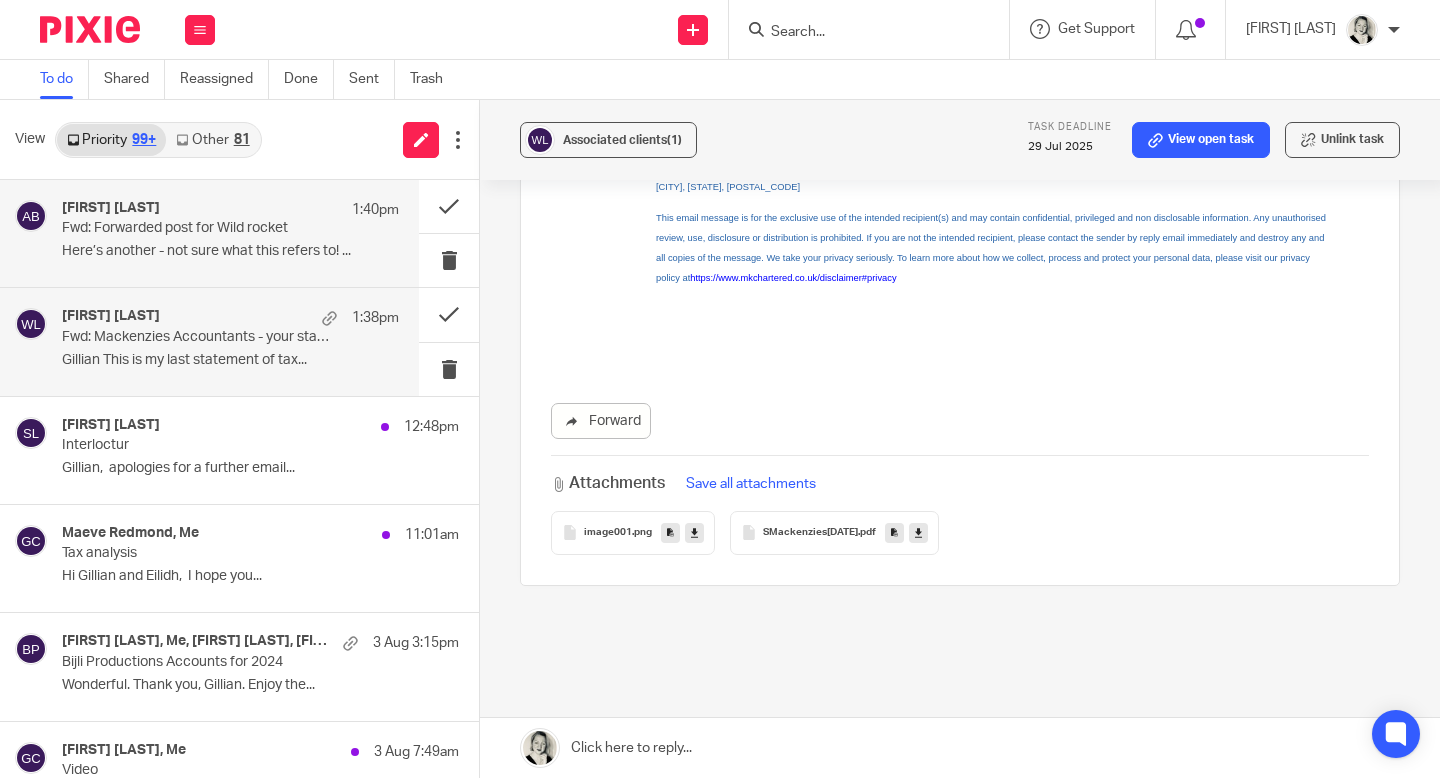 scroll, scrollTop: 0, scrollLeft: 0, axis: both 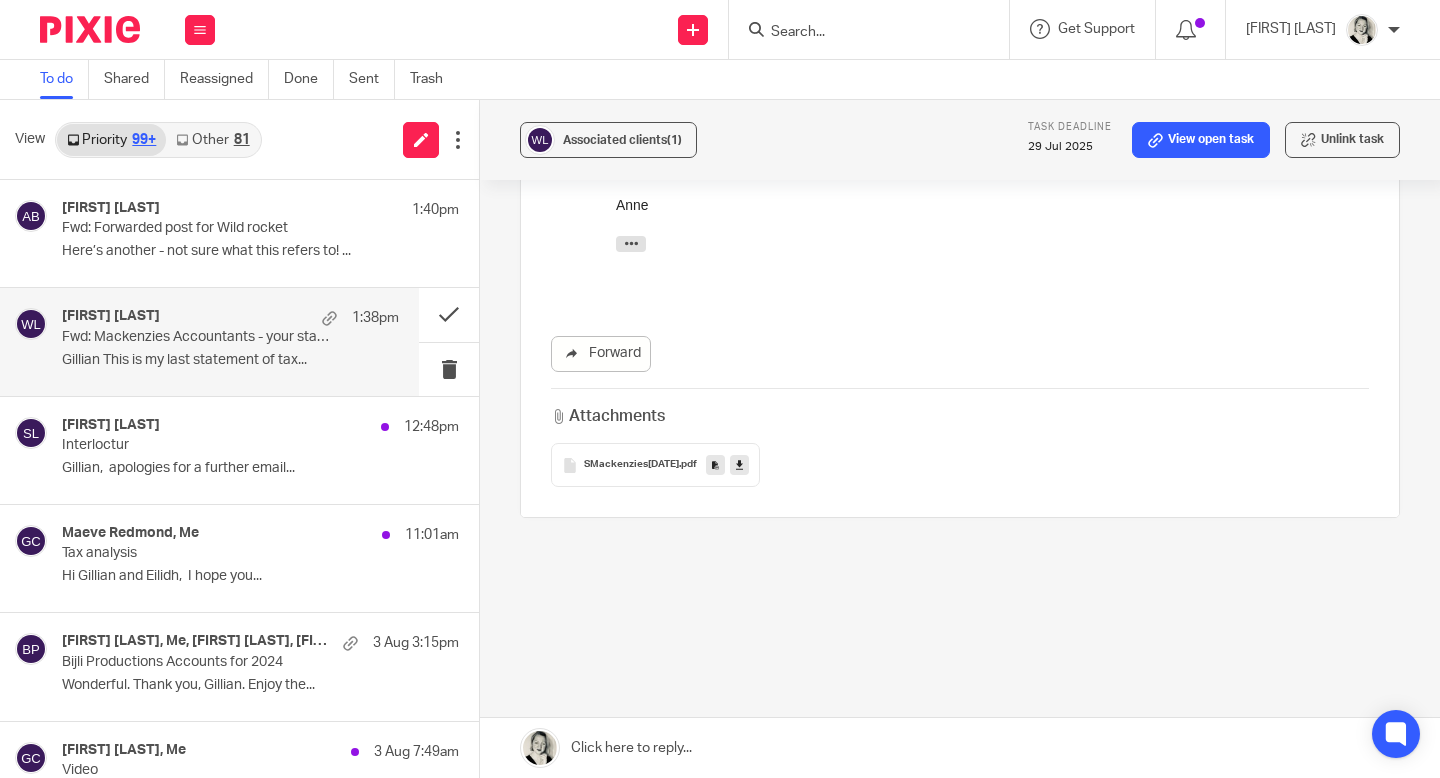click on "SMackenzies24040814400 .pdf" at bounding box center [655, 465] 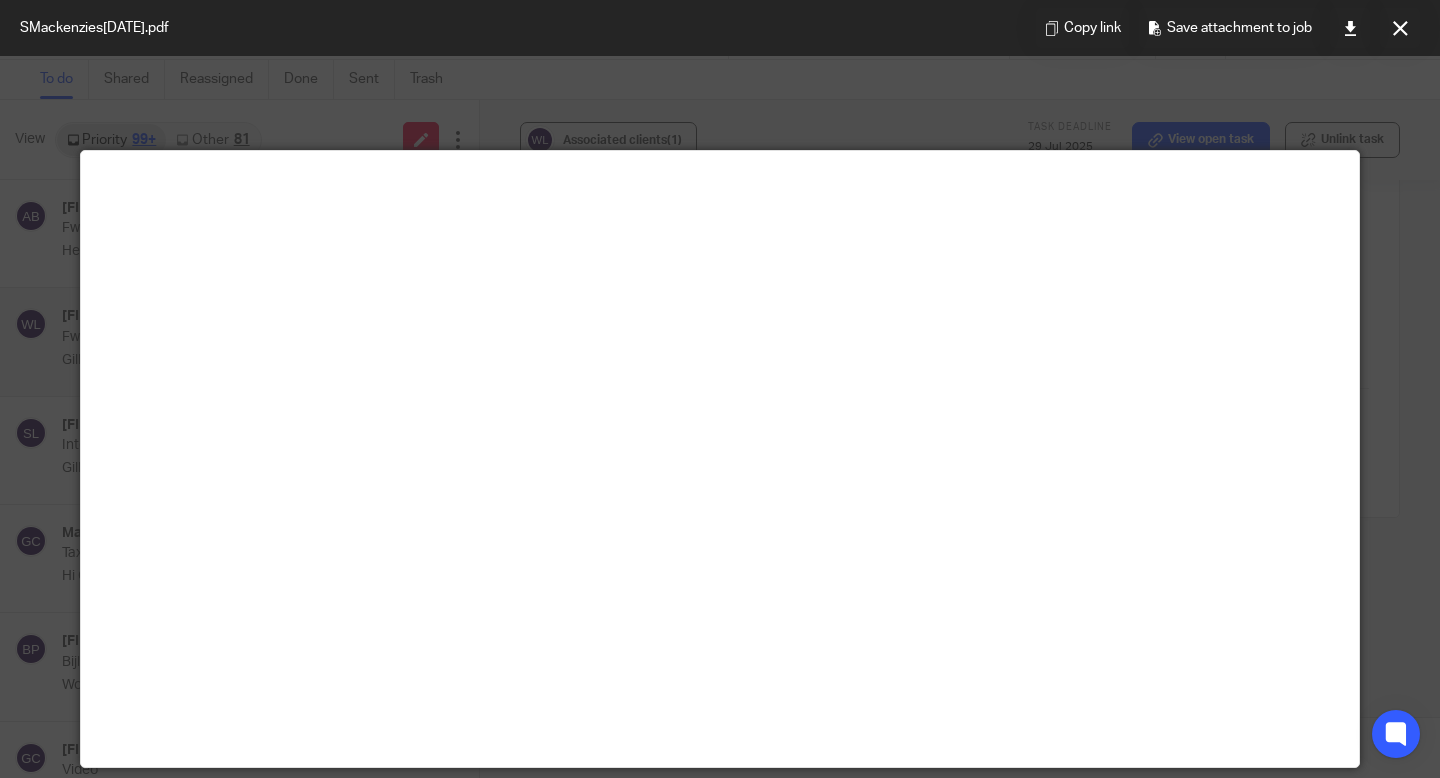 scroll, scrollTop: 1, scrollLeft: 0, axis: vertical 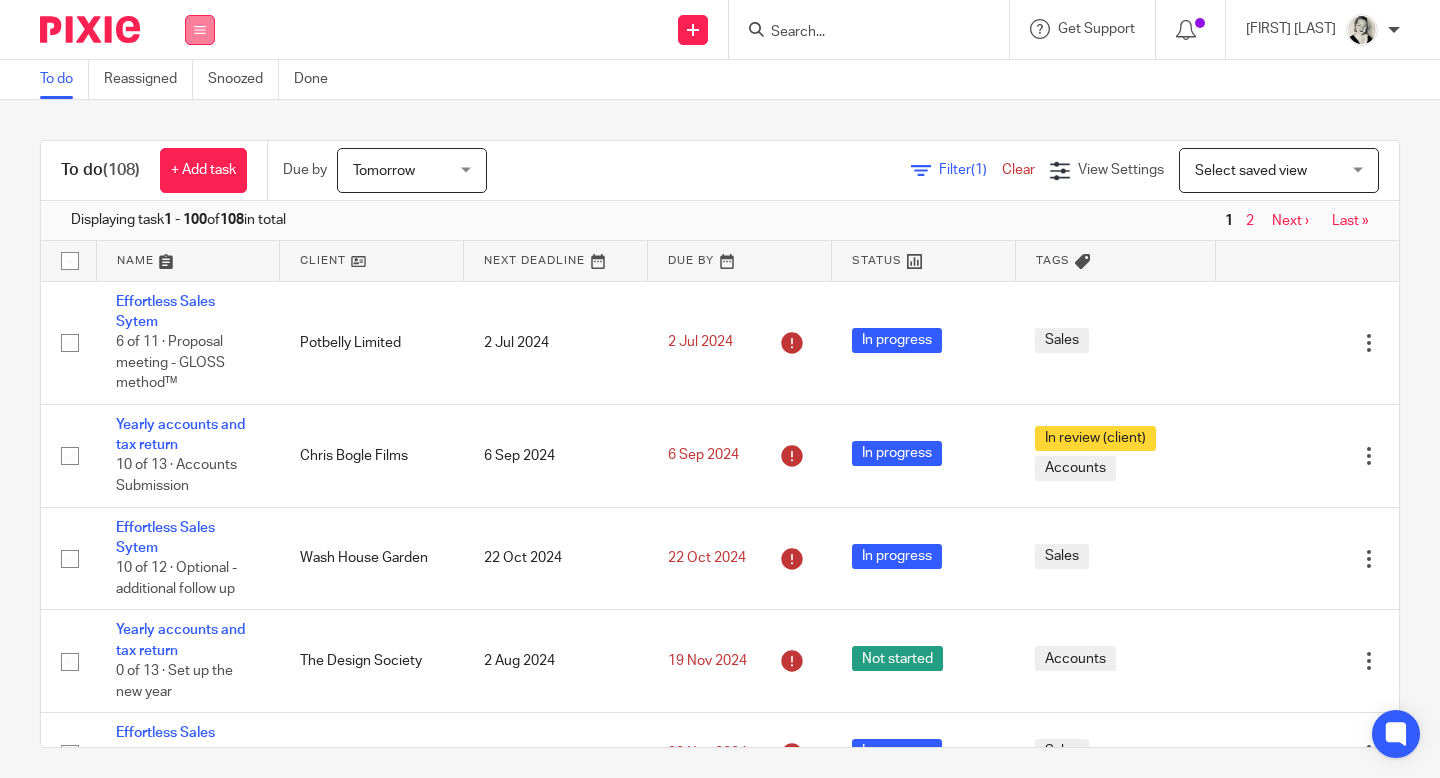 click at bounding box center (200, 30) 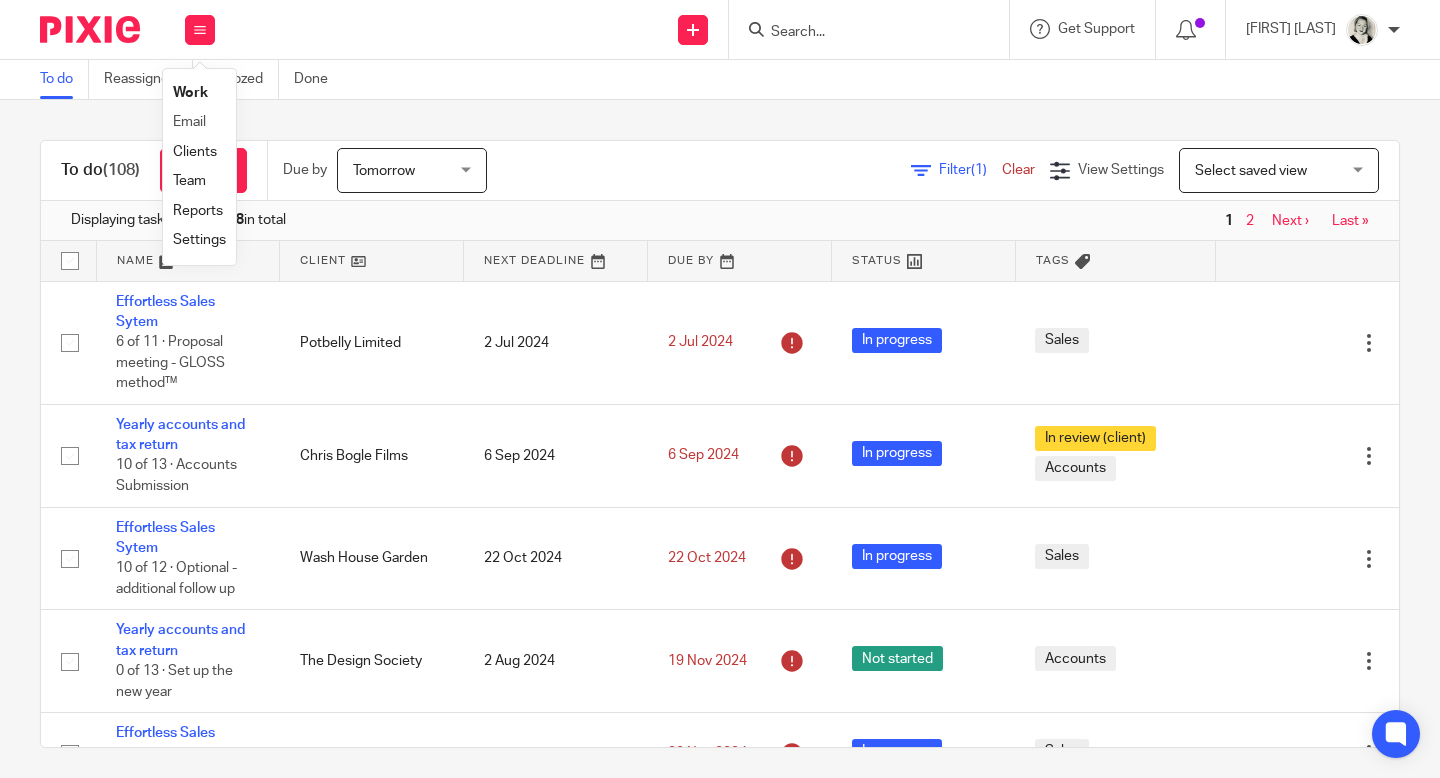 click on "Email" at bounding box center [199, 122] 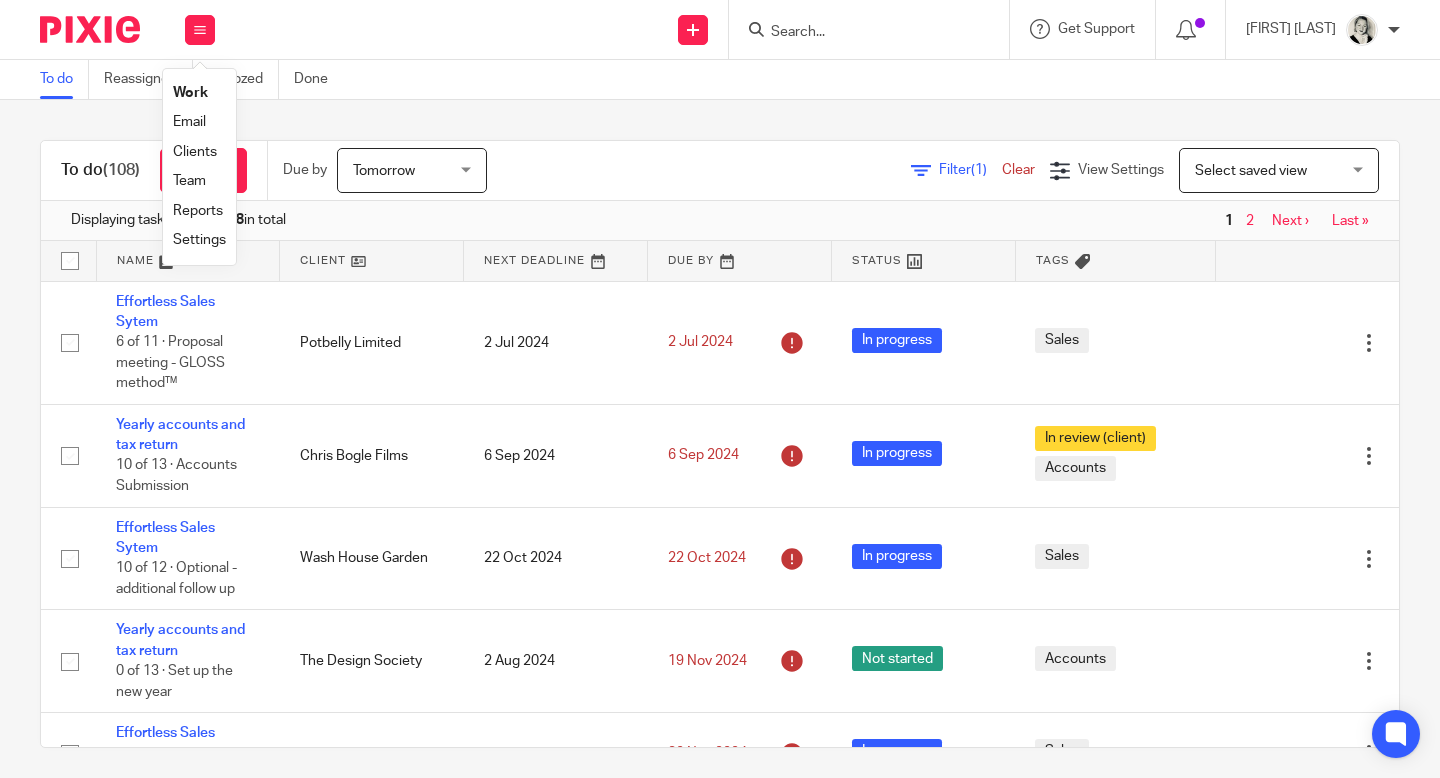 click on "Email" at bounding box center (189, 122) 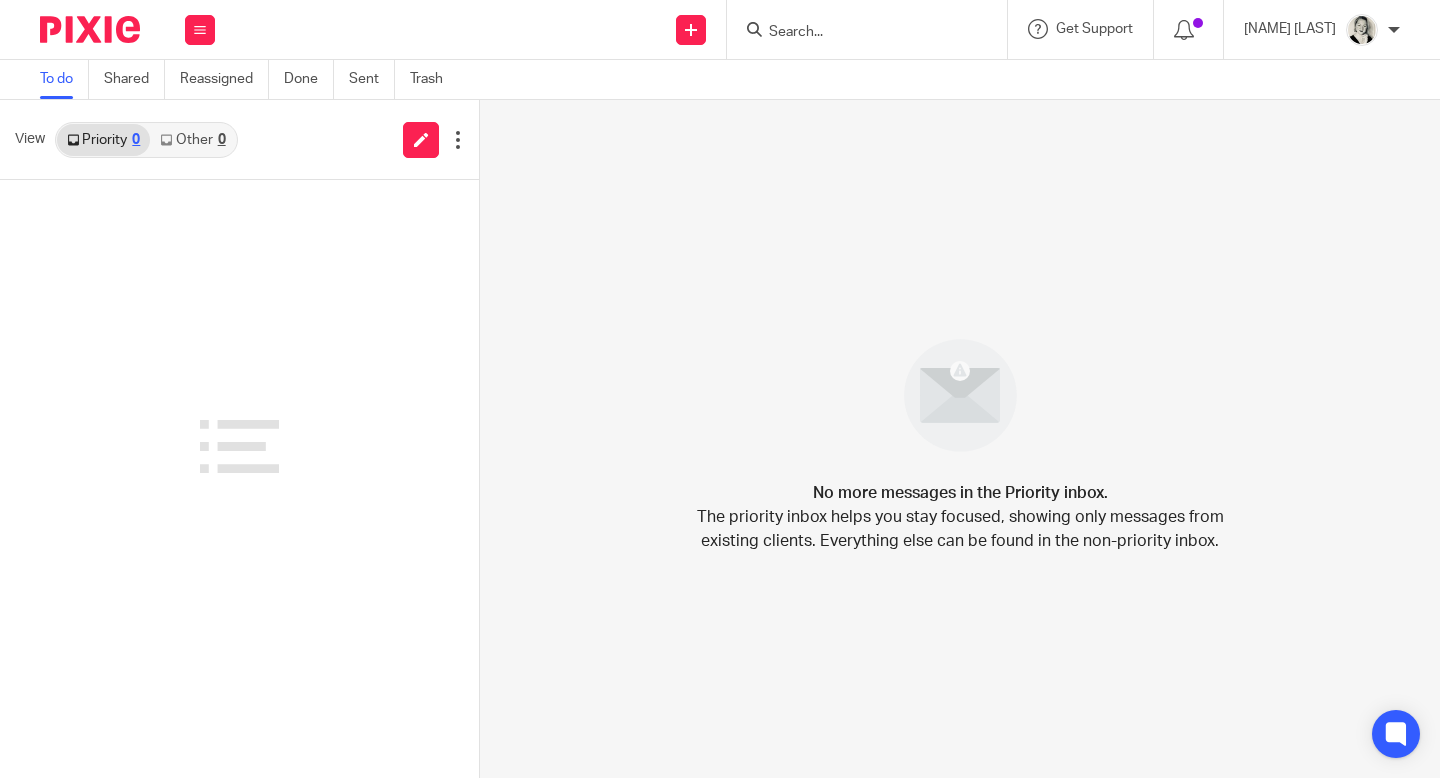 scroll, scrollTop: 0, scrollLeft: 0, axis: both 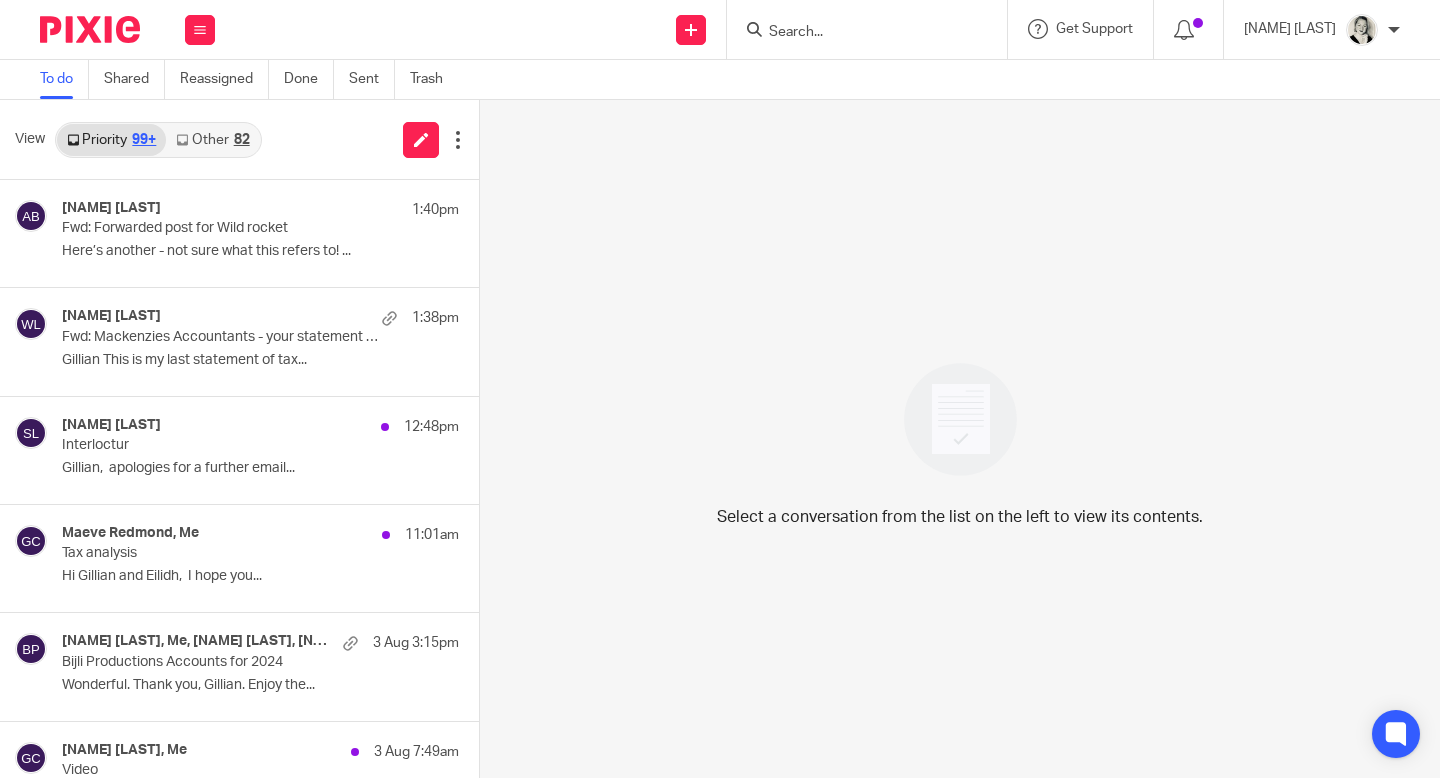 click on "Other
82" at bounding box center (212, 140) 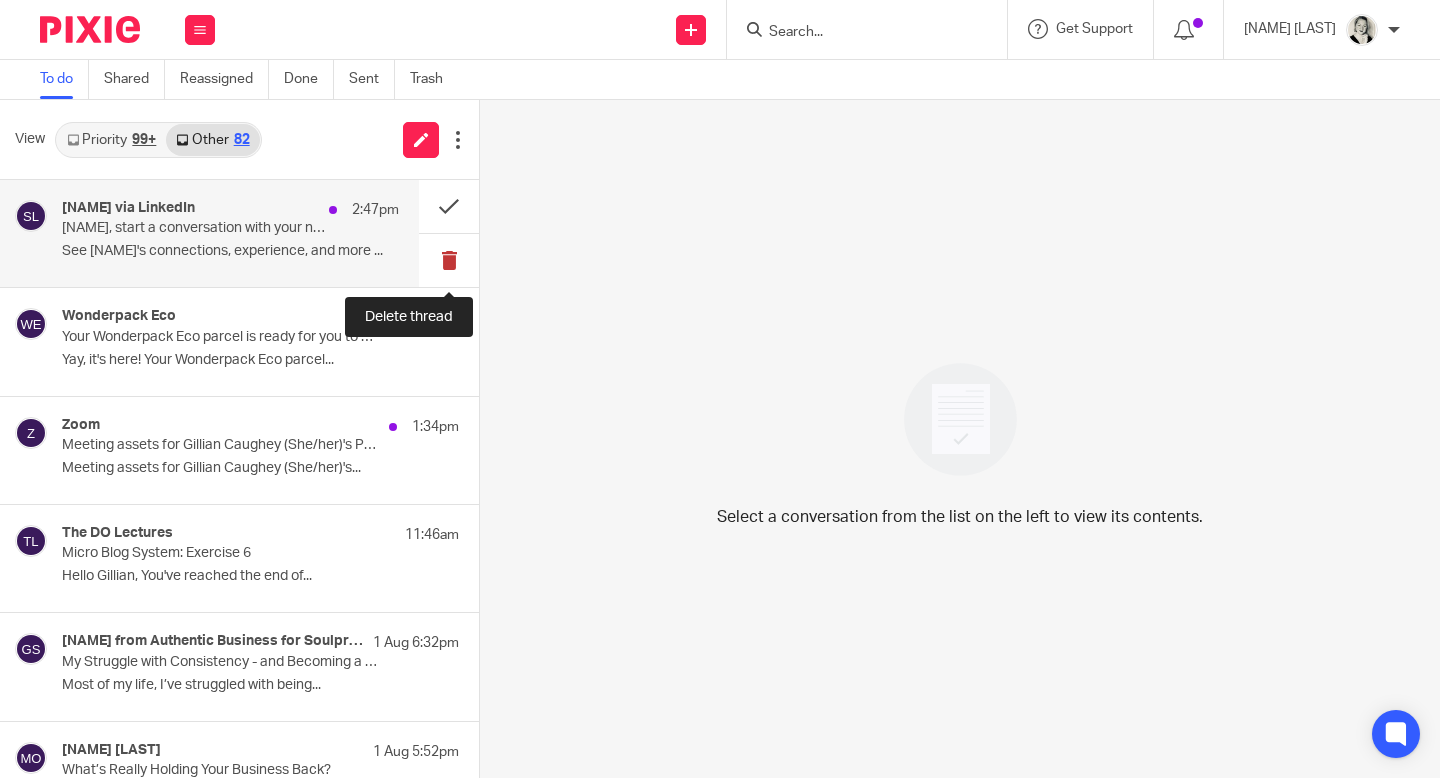 click at bounding box center [449, 260] 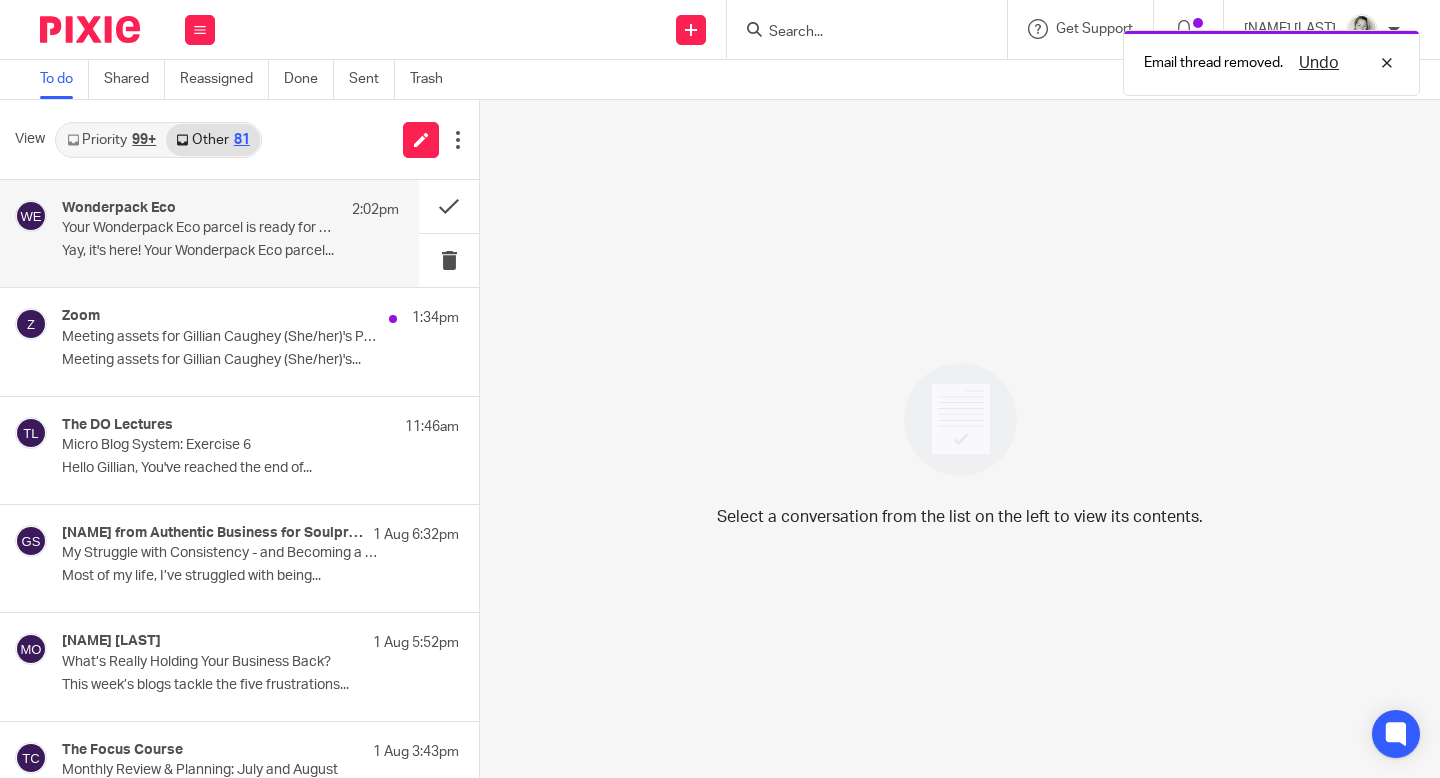 click on "Wonderpack Eco
2:02pm   Your Wonderpack Eco parcel is ready for you to collect from Yeep! Goals Glasgow   Yay, it's here!     Your Wonderpack Eco parcel..." at bounding box center (209, 233) 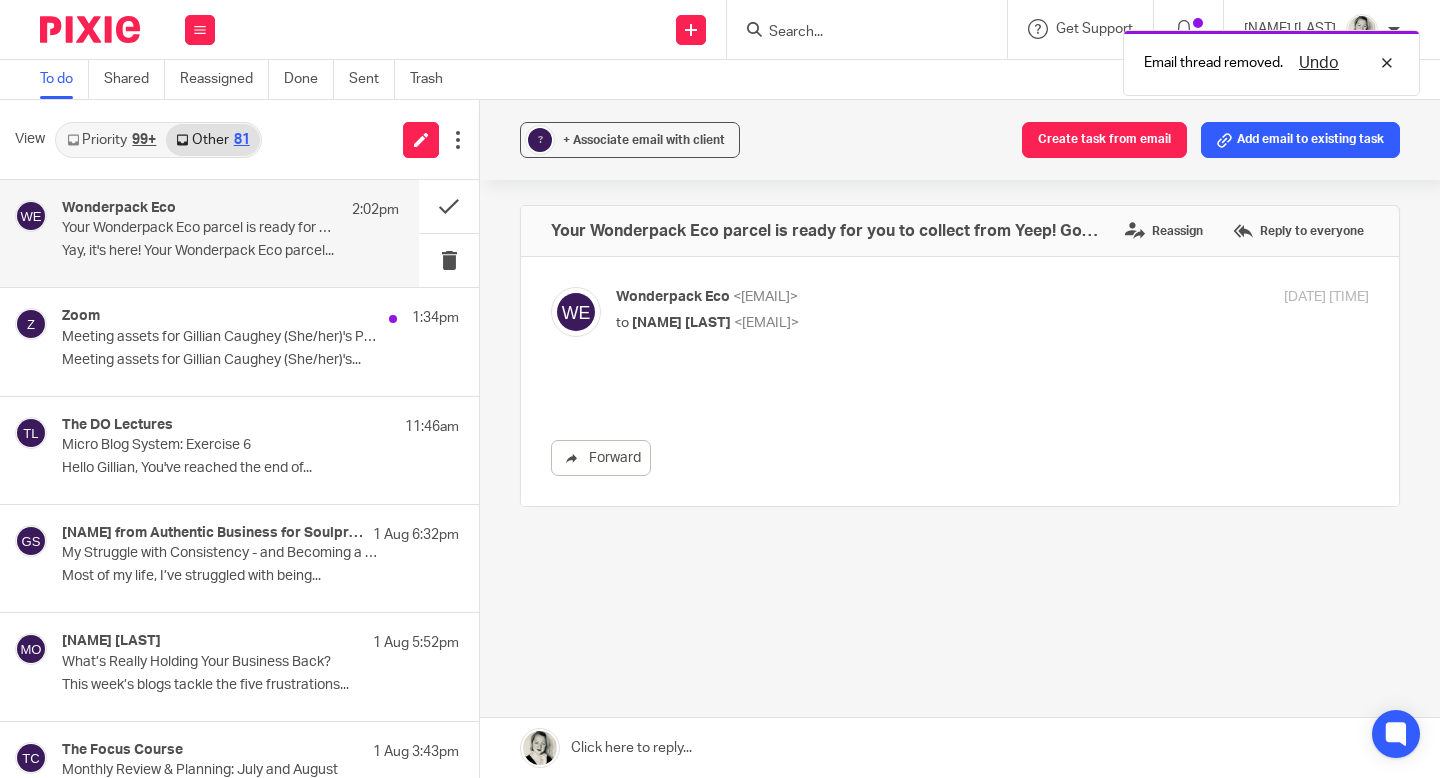 scroll, scrollTop: 0, scrollLeft: 0, axis: both 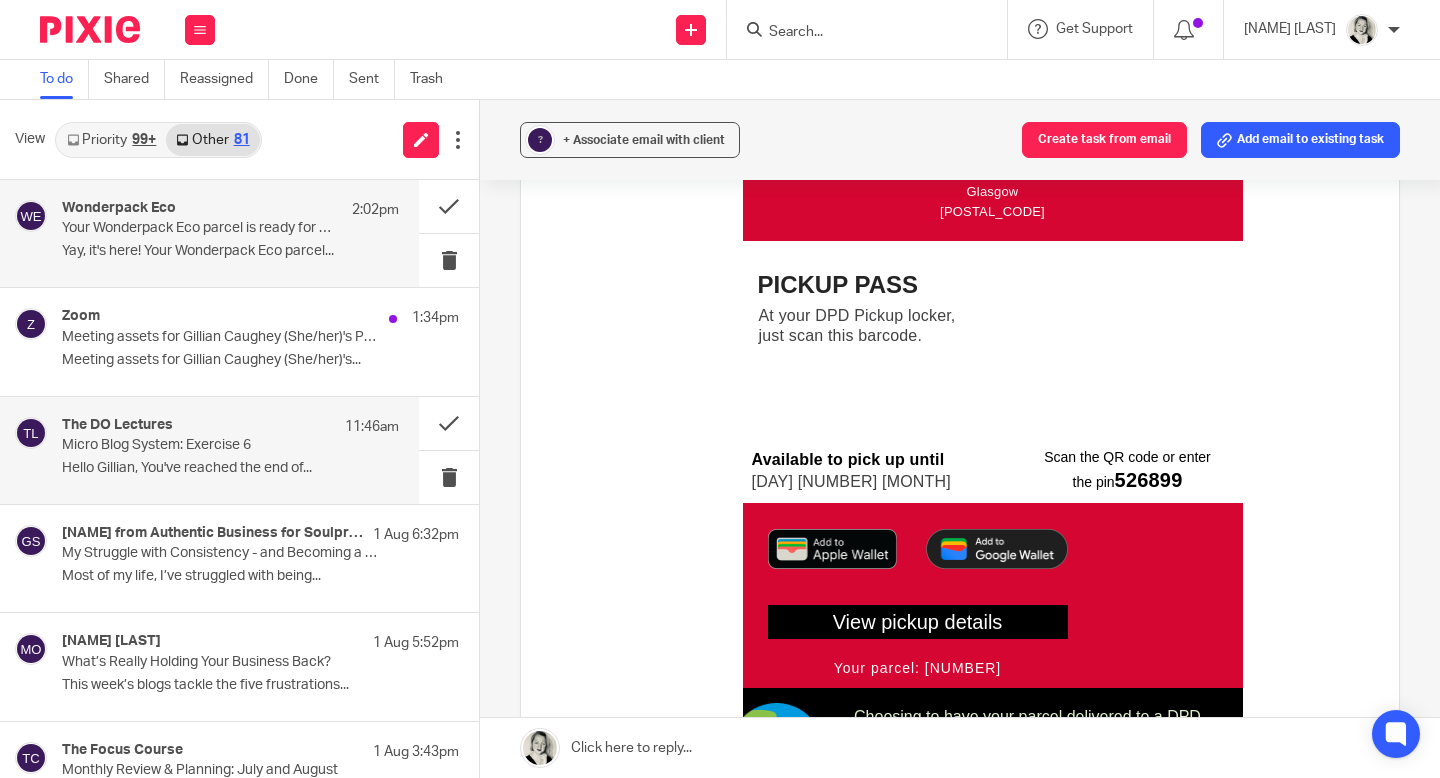 click on "The DO Lectures
11:46am" at bounding box center (230, 427) 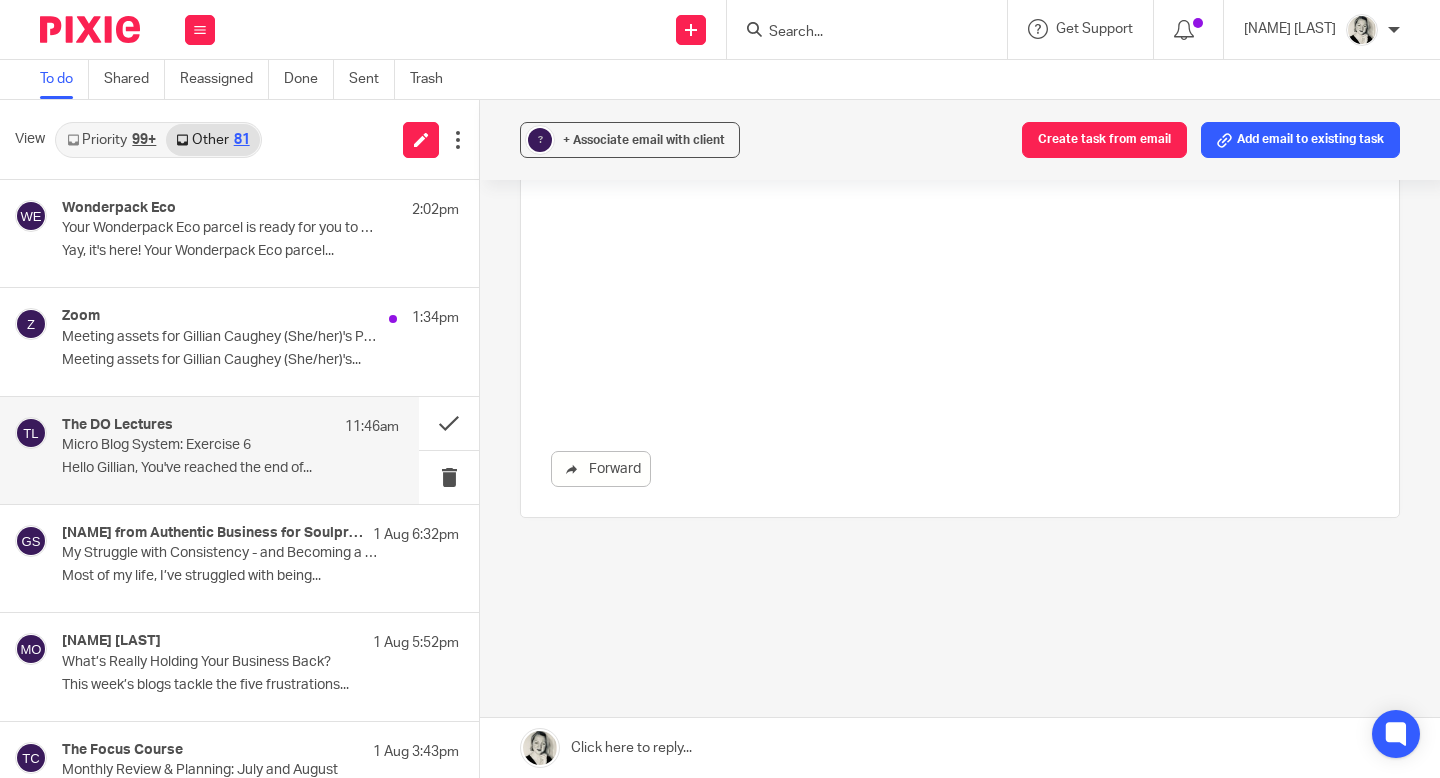 scroll, scrollTop: 0, scrollLeft: 0, axis: both 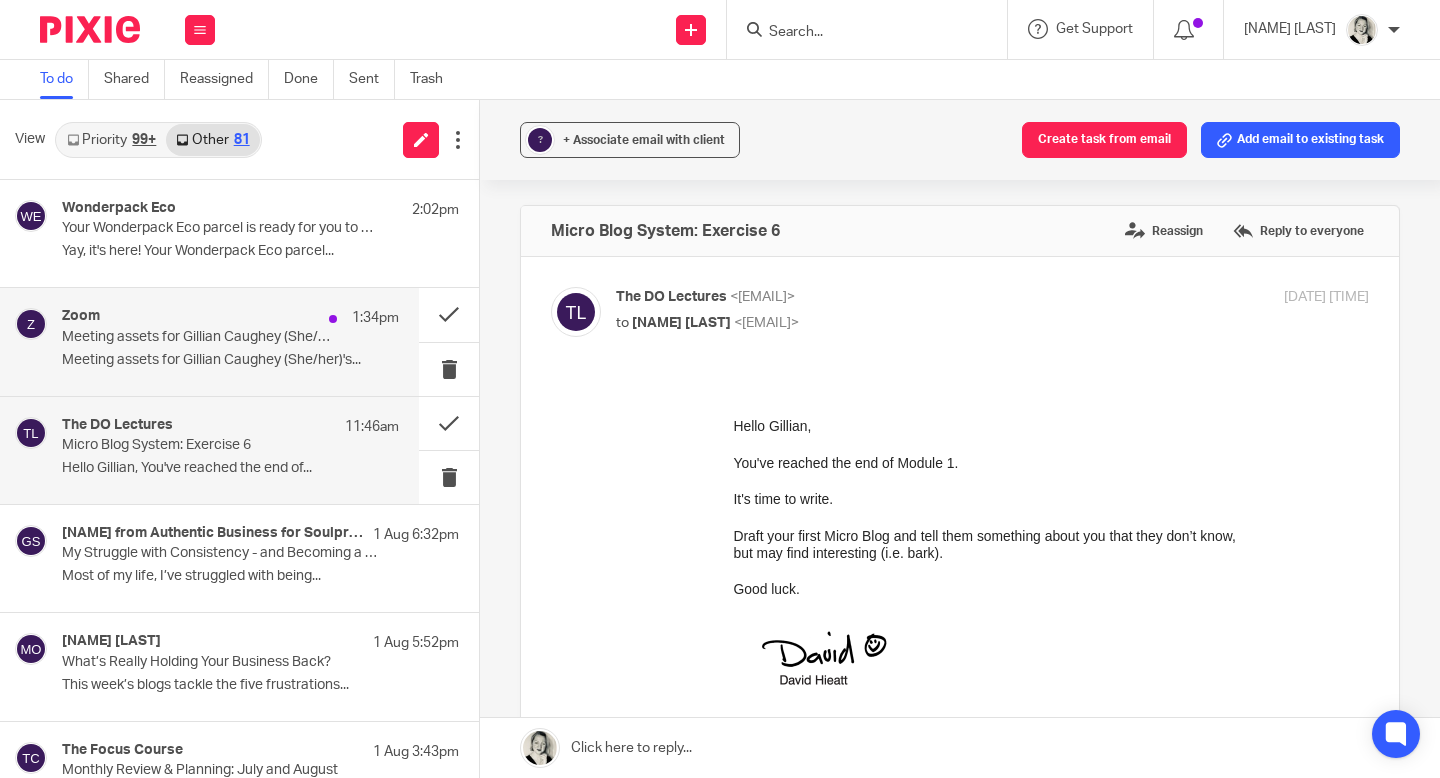 click on "Meeting assets for Gillian Caughey (She/her)'s..." at bounding box center (230, 360) 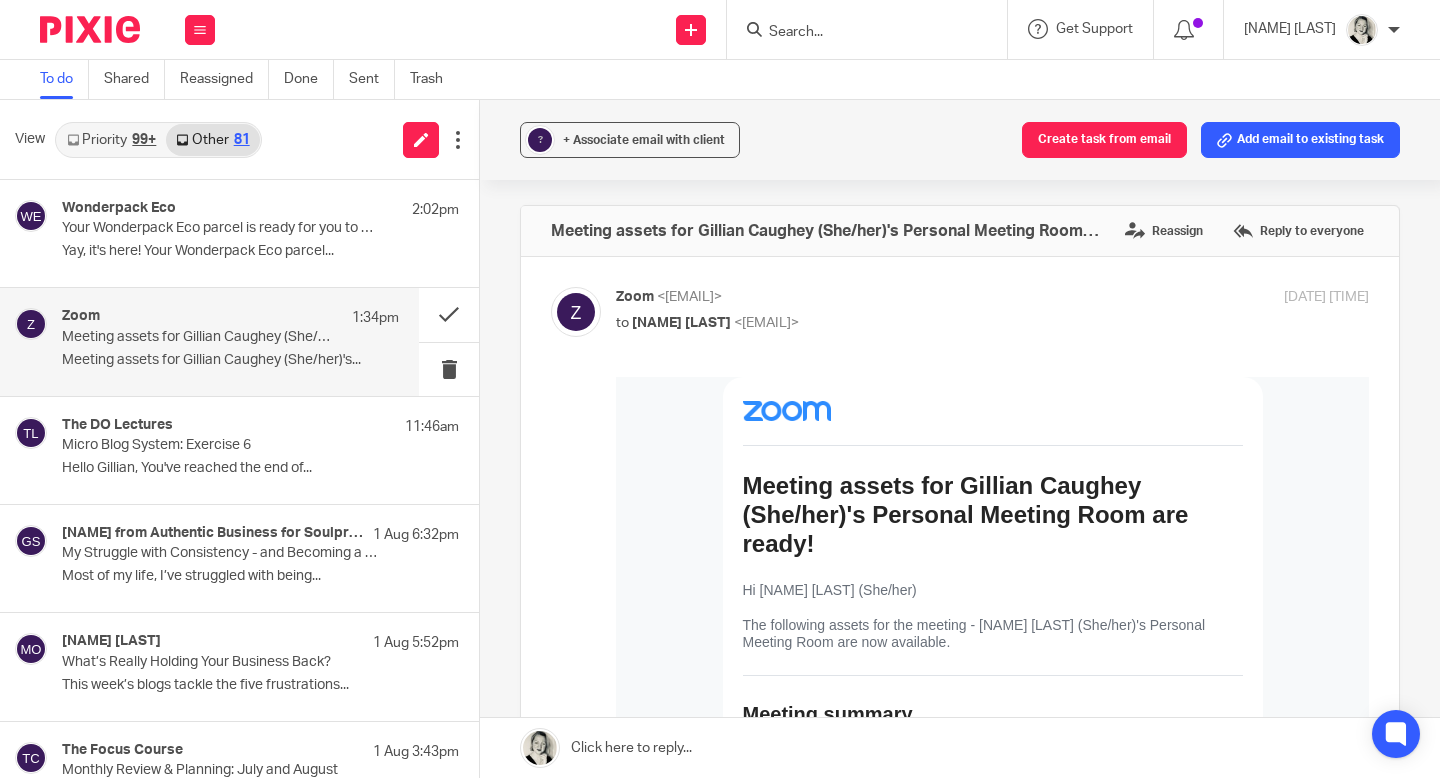 scroll, scrollTop: 0, scrollLeft: 0, axis: both 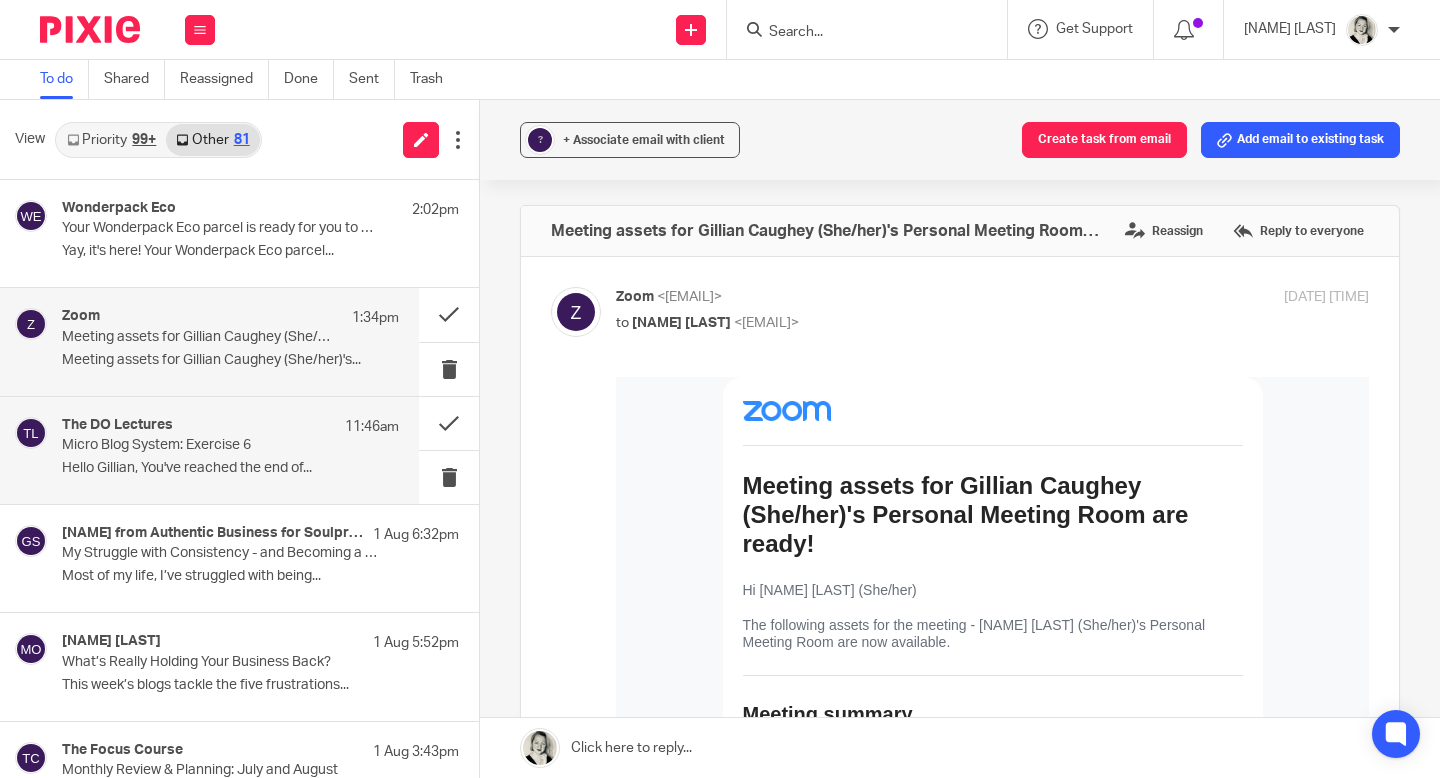 click on "The DO Lectures
11:46am   Micro Blog System: Exercise 6   Hello [NAME],  You've reached the end of..." at bounding box center (209, 450) 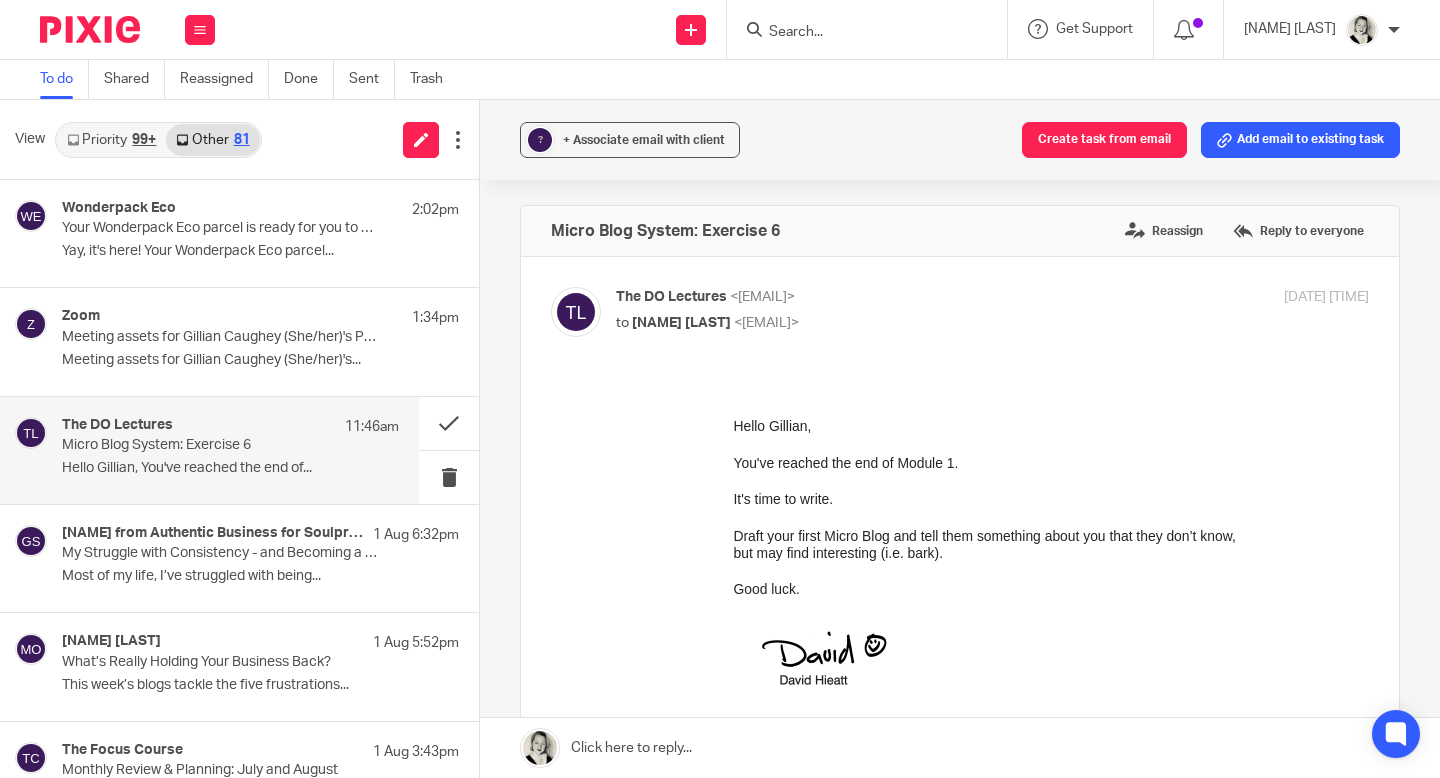 scroll, scrollTop: 0, scrollLeft: 0, axis: both 